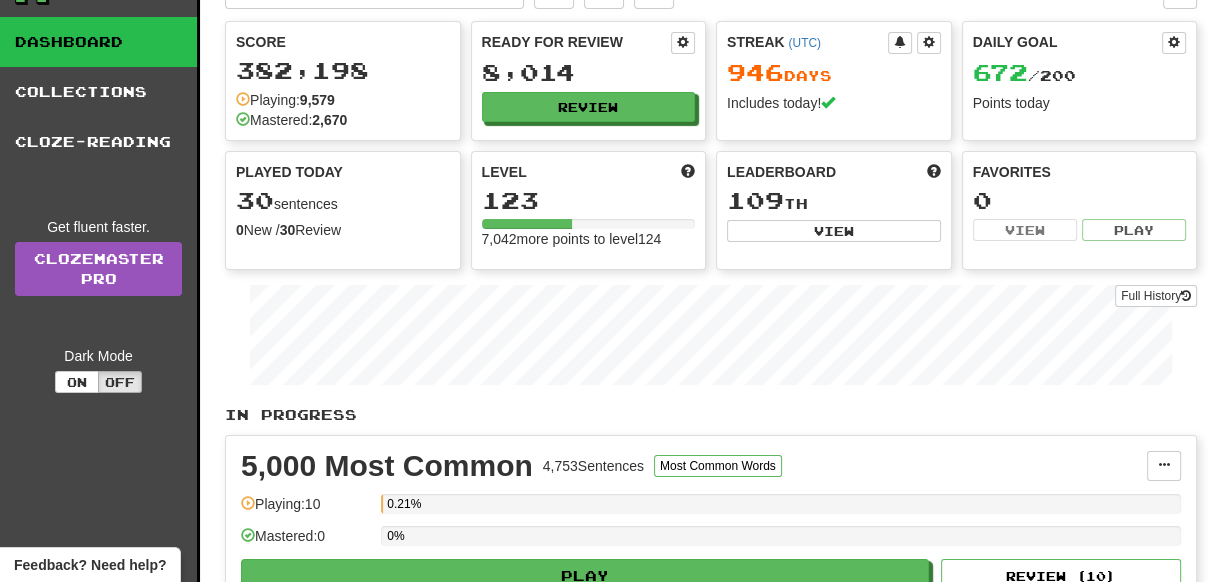 scroll, scrollTop: 0, scrollLeft: 0, axis: both 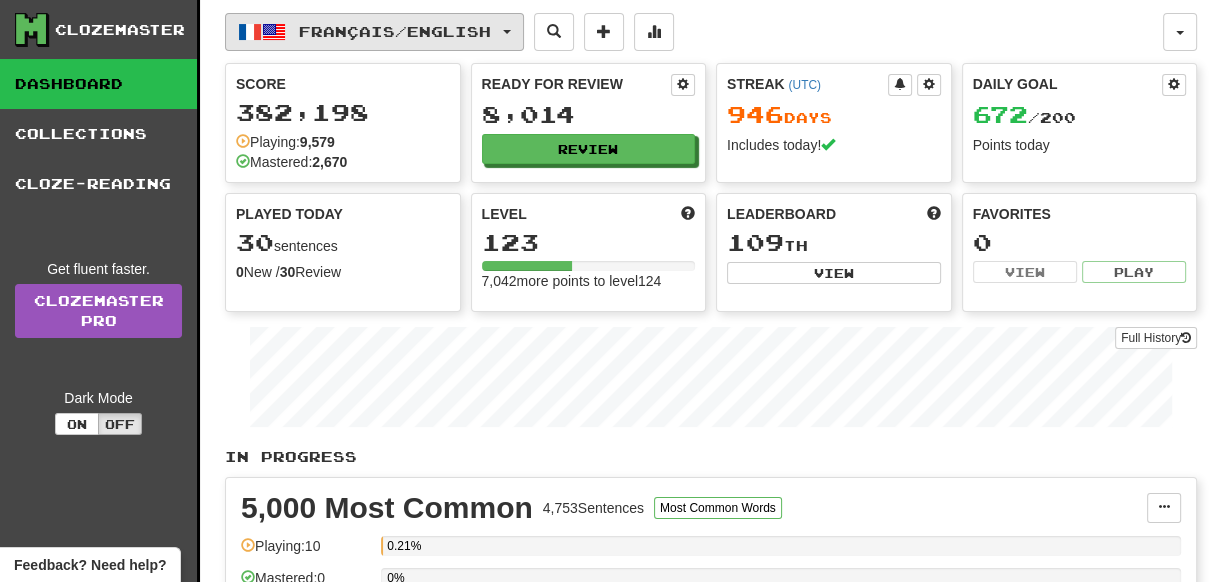 click on "Français  /  English" at bounding box center (395, 31) 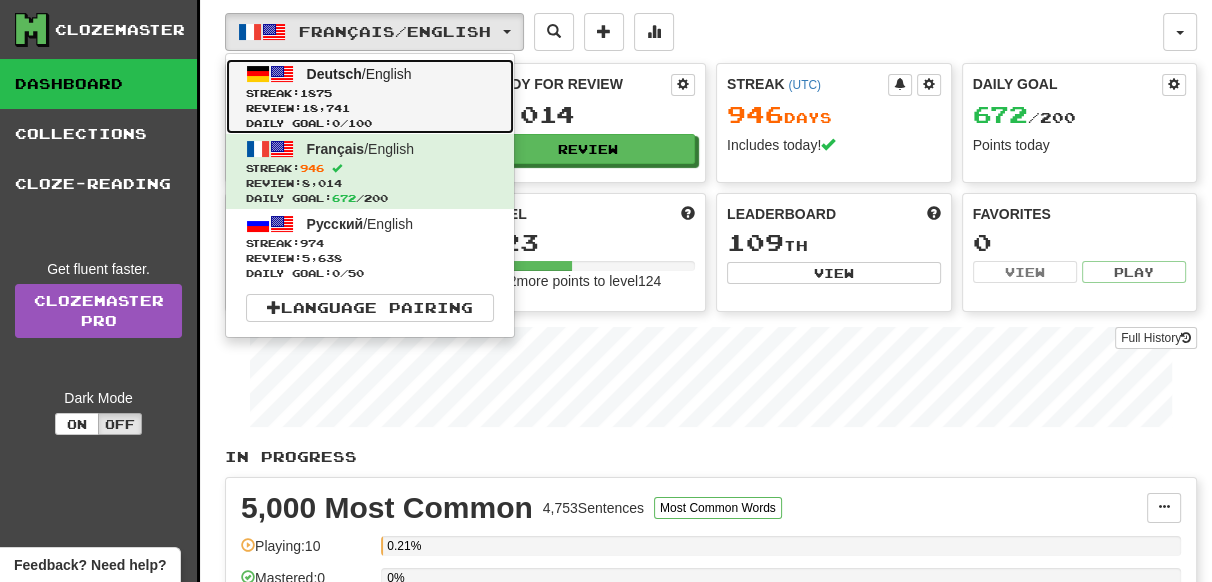 click on "Deutsch" at bounding box center [334, 74] 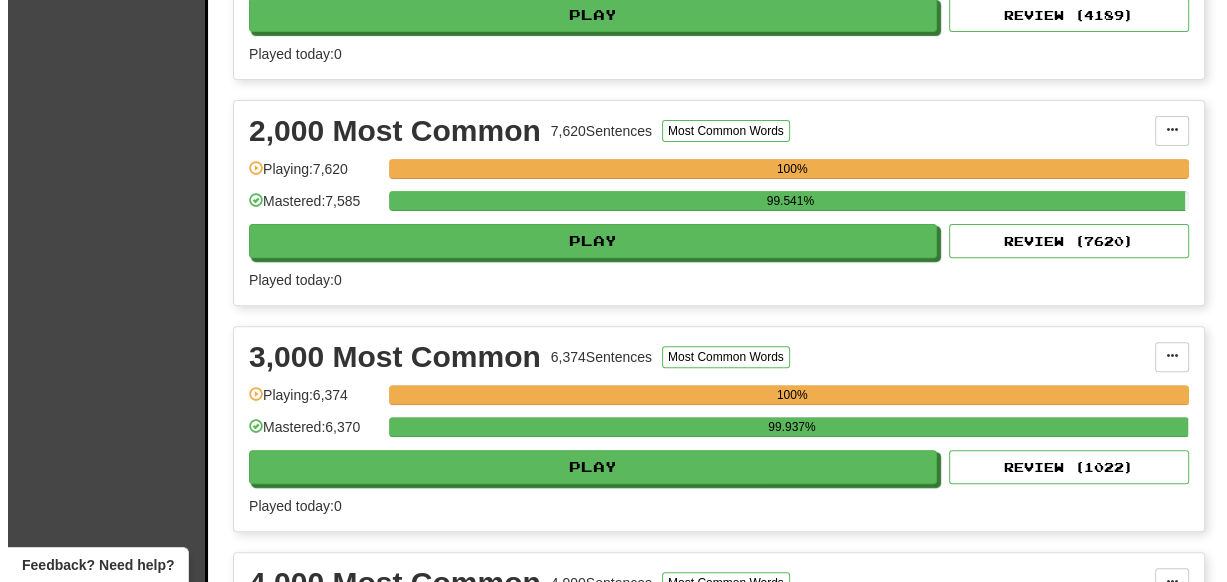 scroll, scrollTop: 727, scrollLeft: 0, axis: vertical 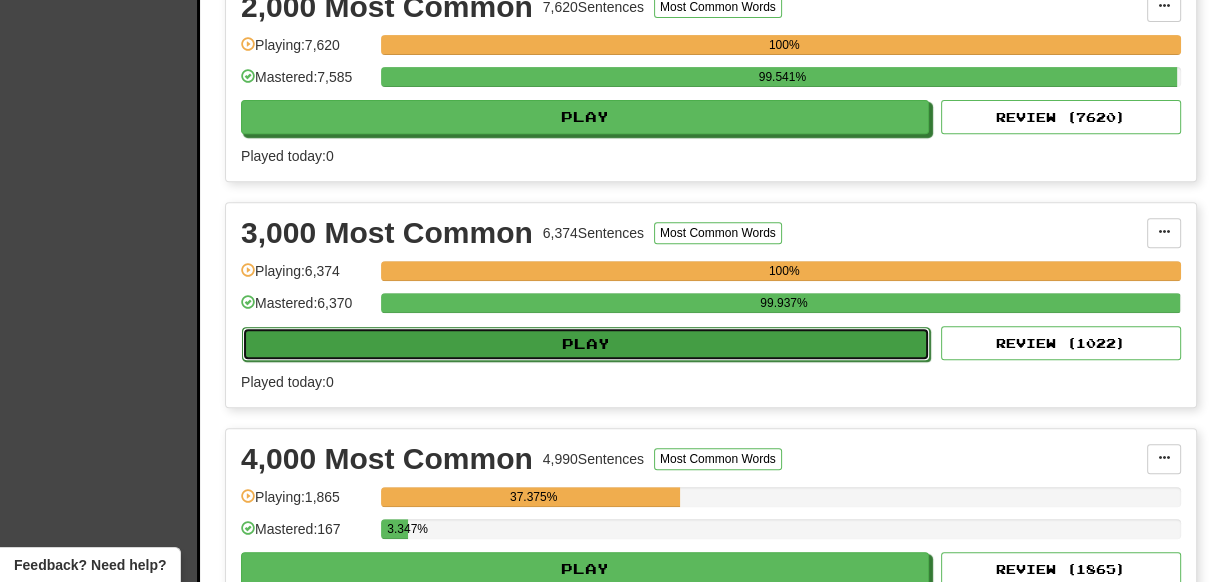 click on "Play" at bounding box center [586, 344] 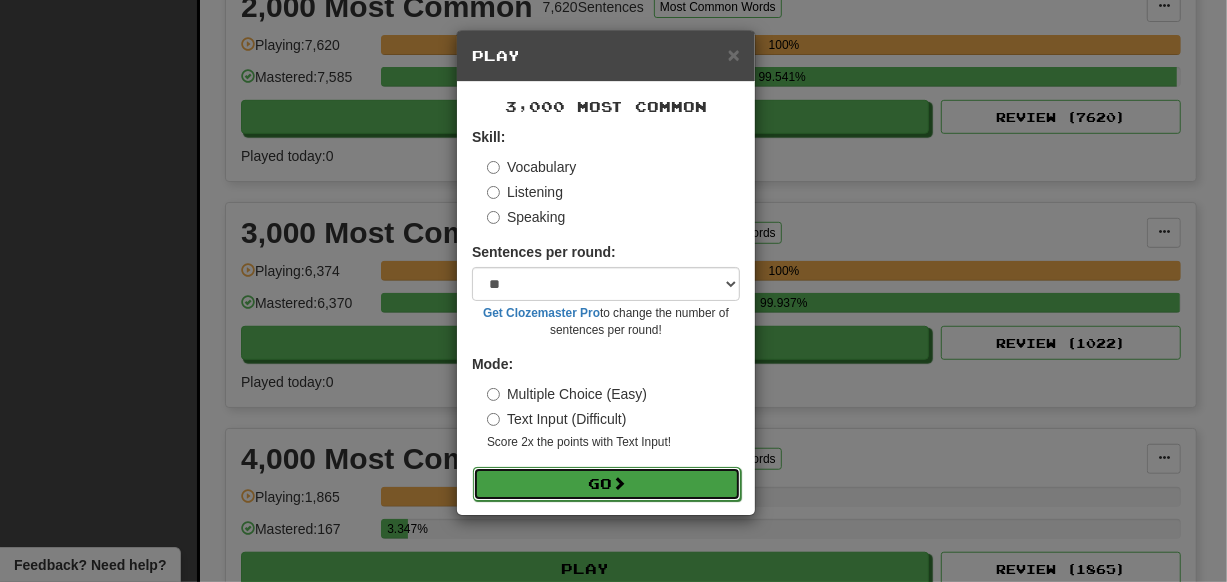 click on "Go" at bounding box center (607, 484) 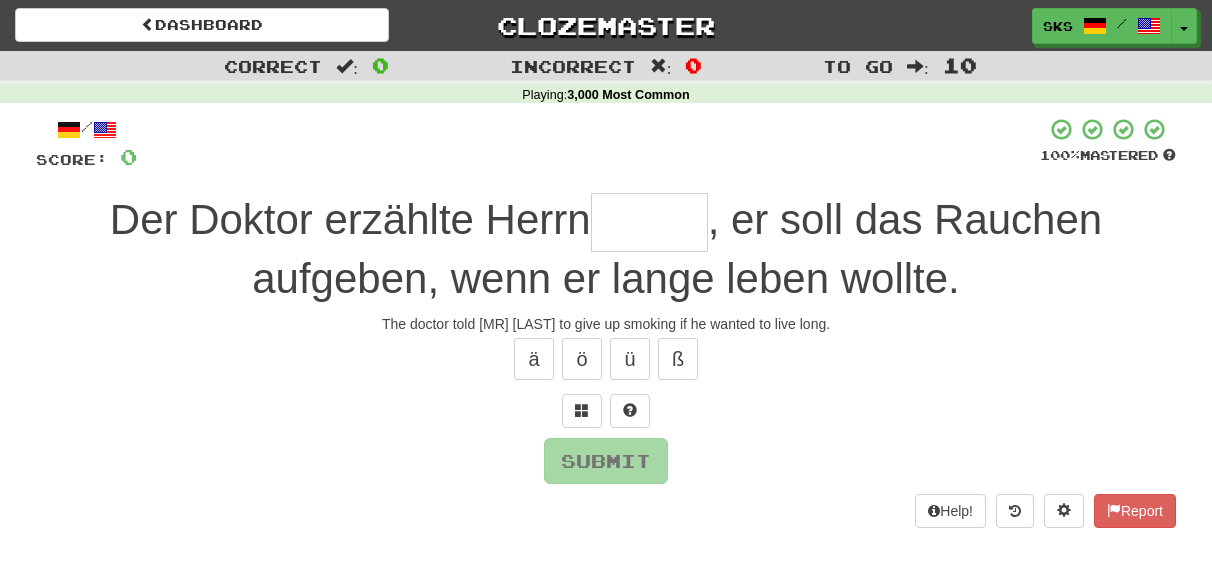 scroll, scrollTop: 0, scrollLeft: 0, axis: both 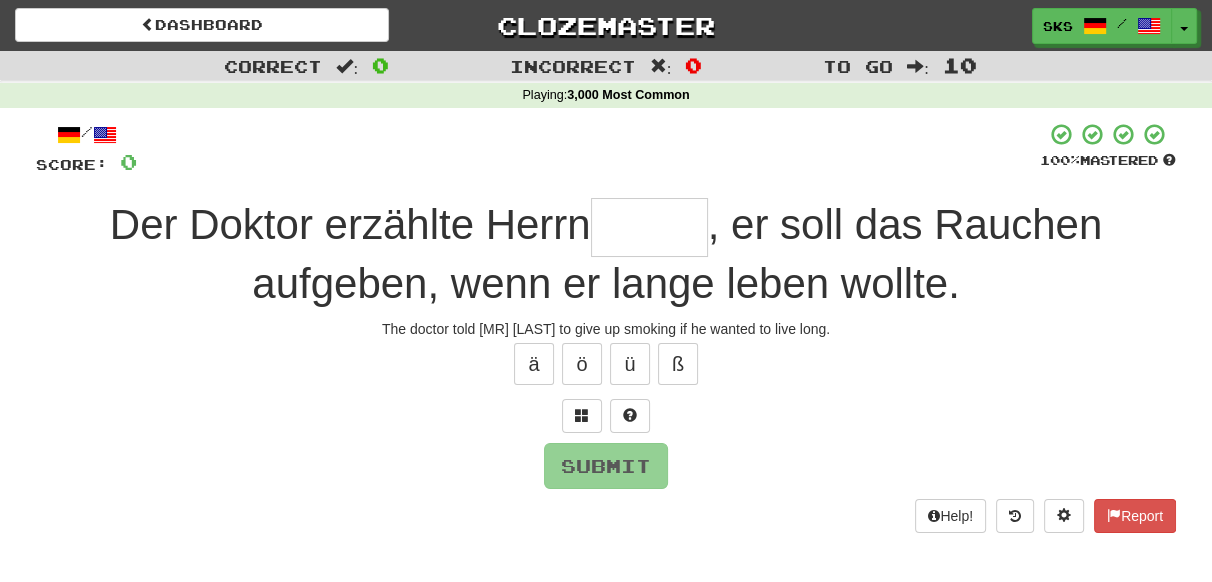type on "*" 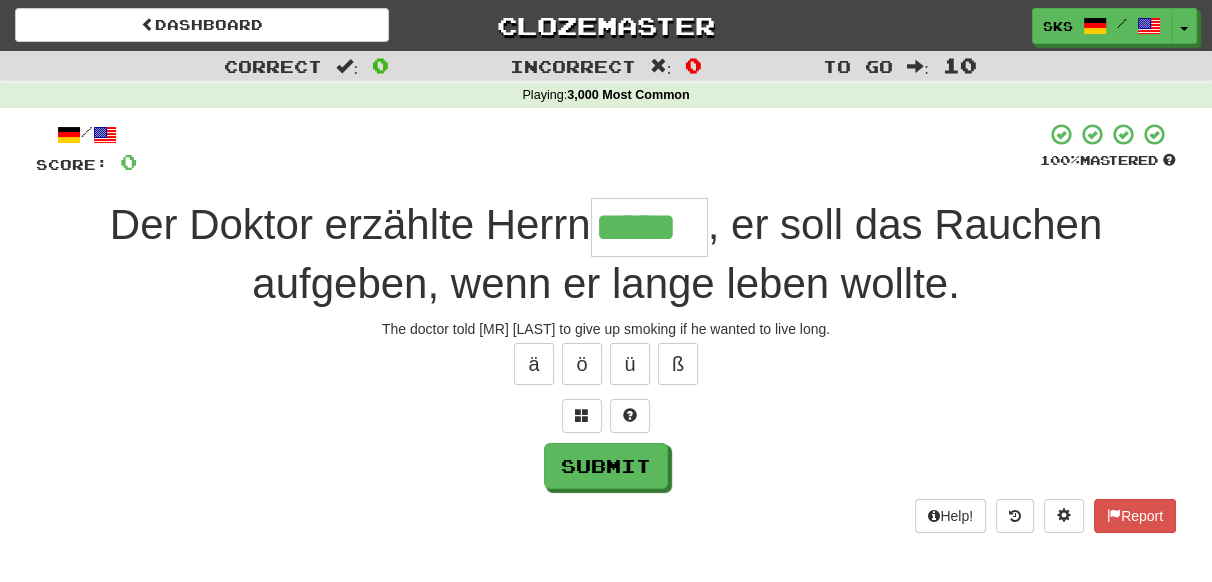 type on "*****" 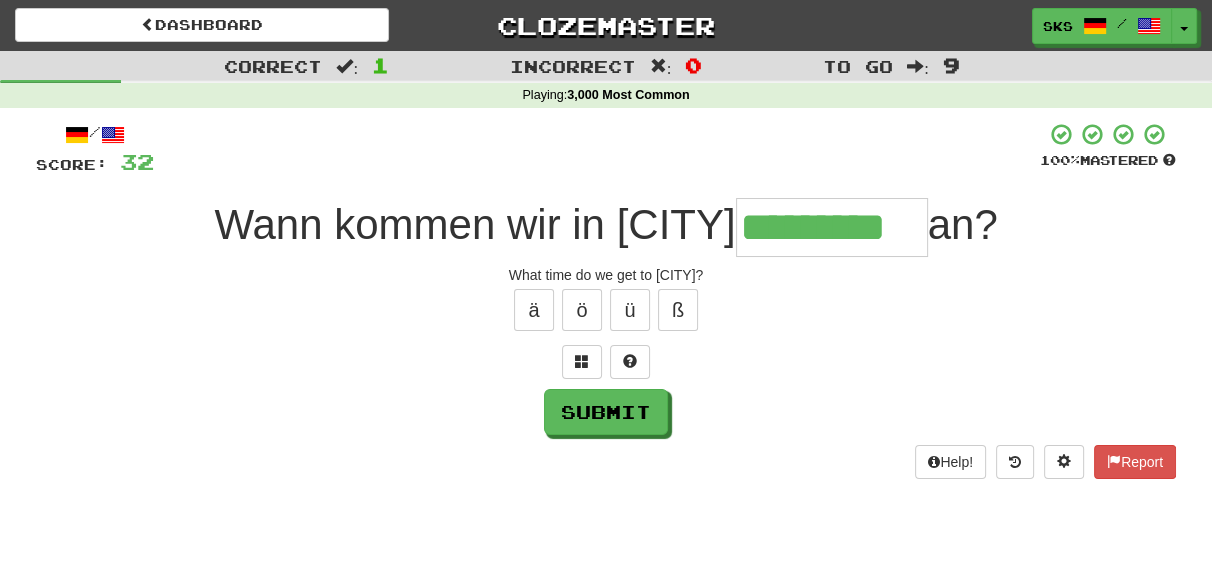 type on "*********" 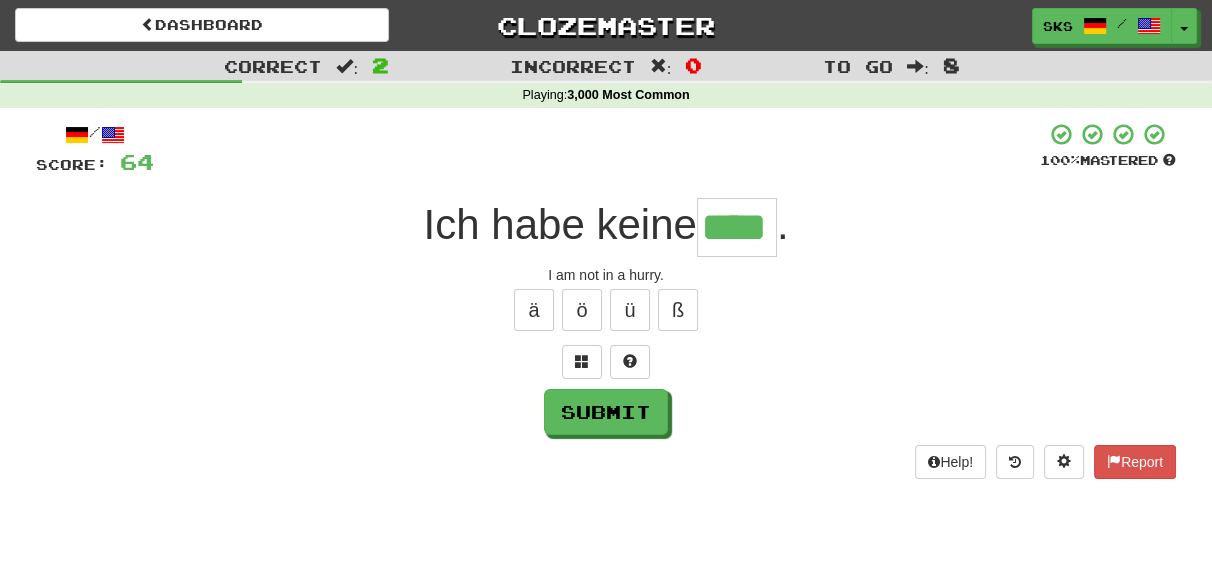 type on "****" 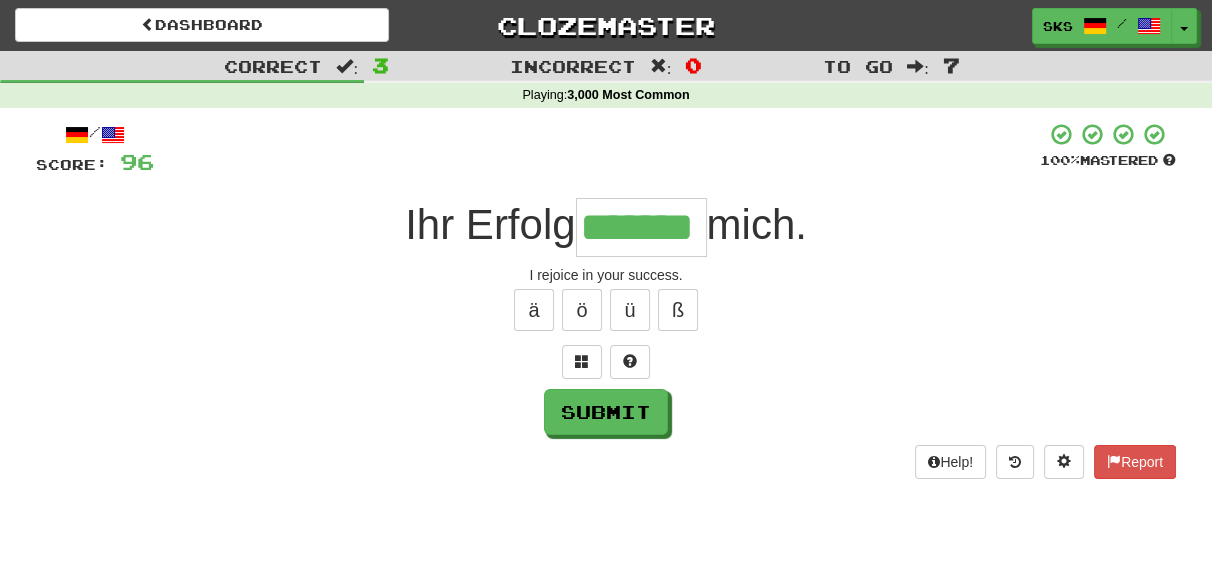 type on "*******" 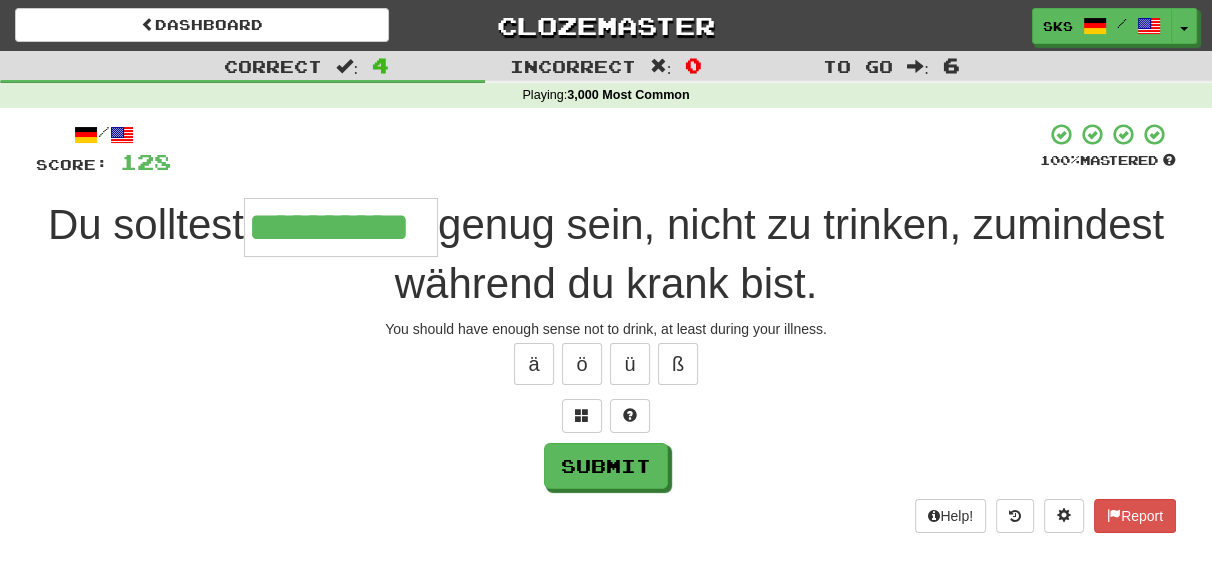 type on "**********" 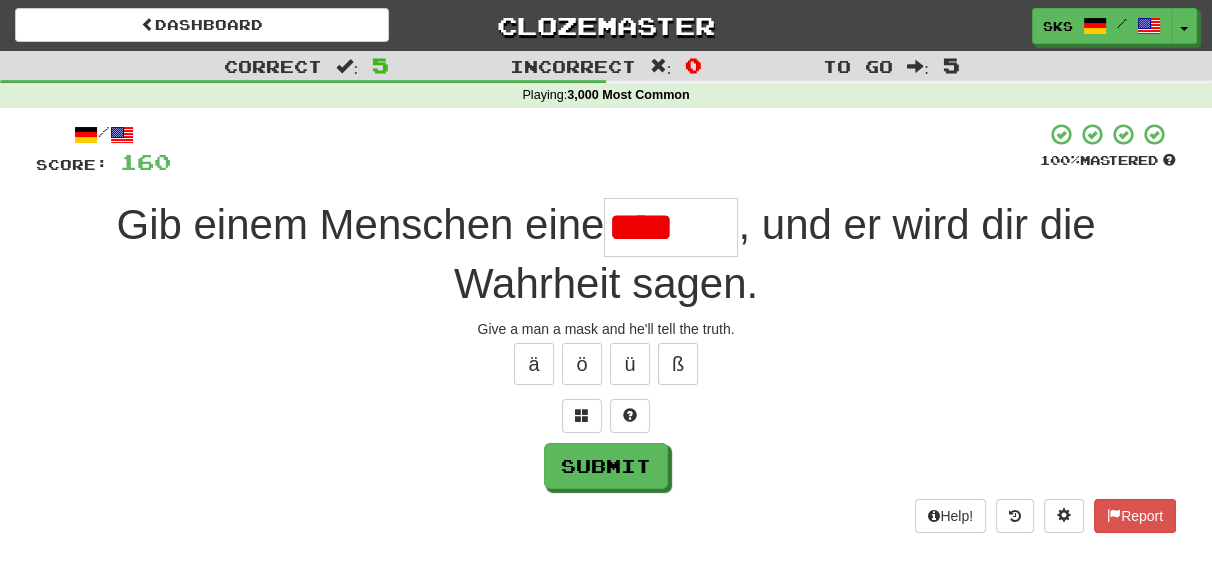 scroll, scrollTop: 0, scrollLeft: 0, axis: both 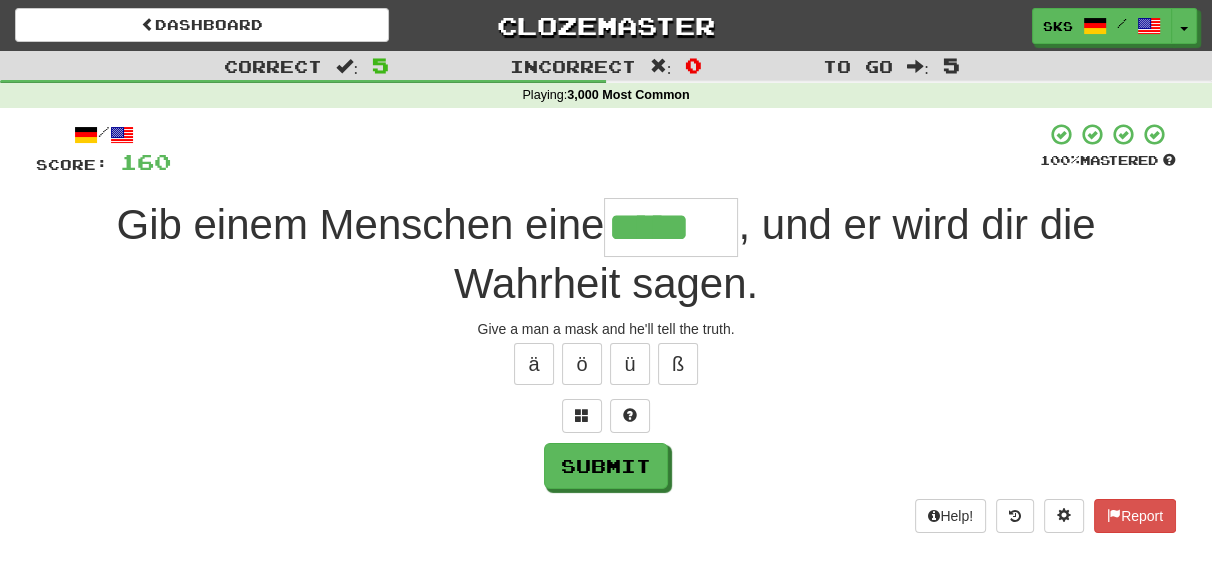 type on "*****" 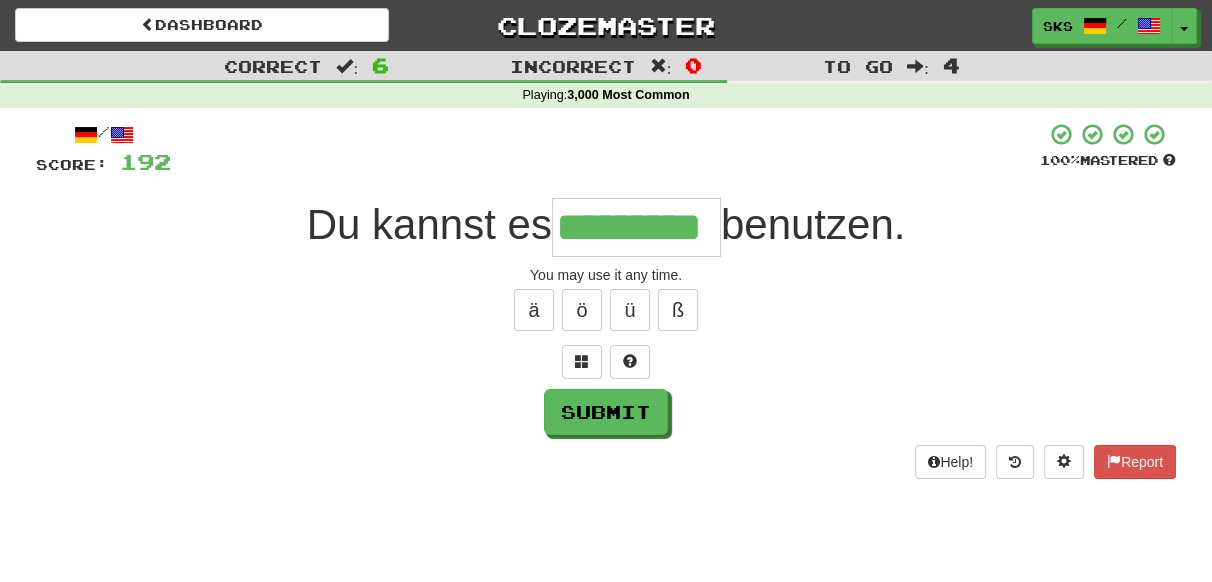 type on "*********" 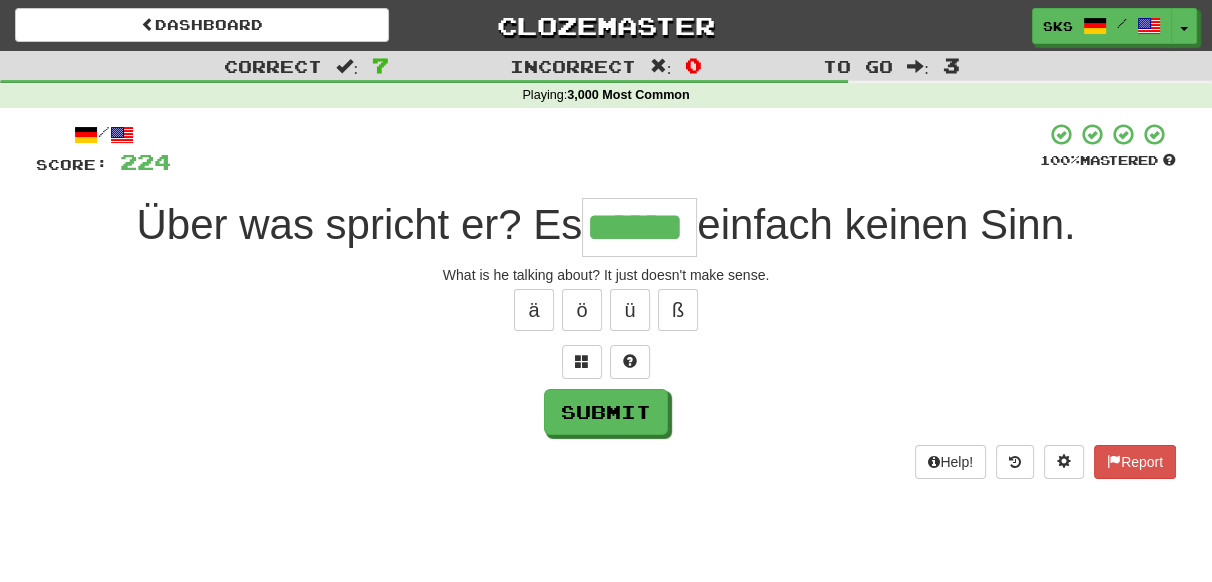 type on "******" 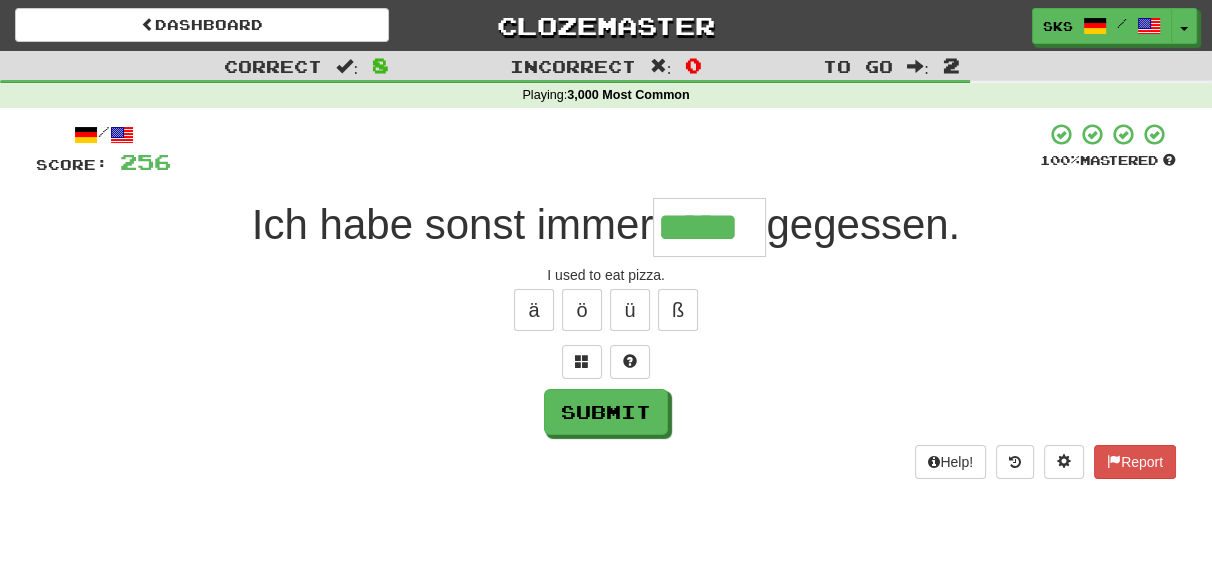 type on "*****" 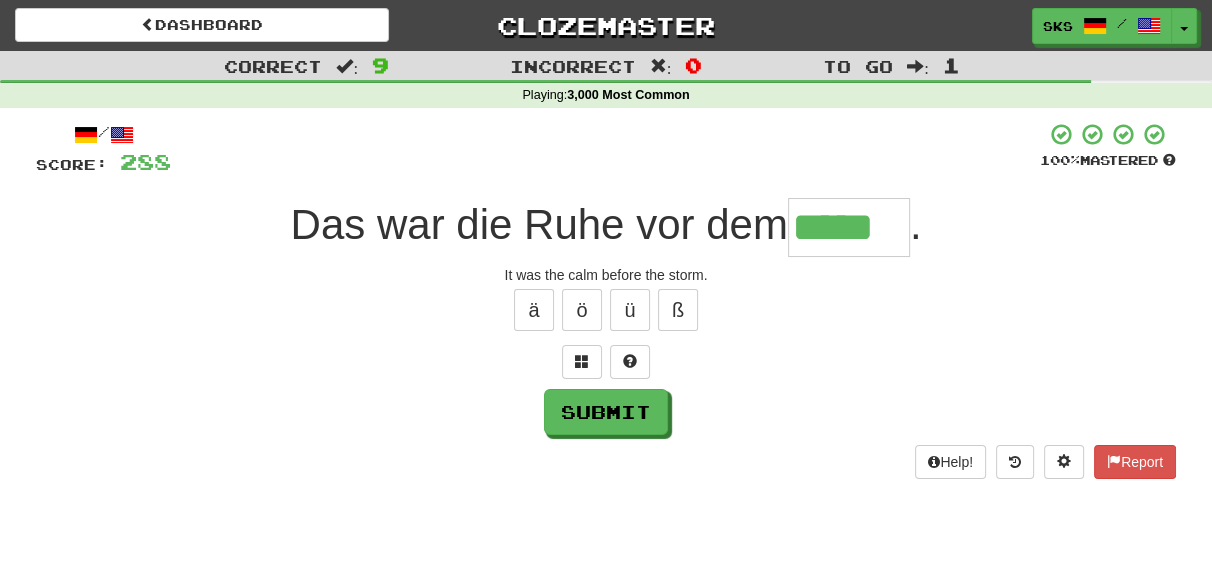 type on "*****" 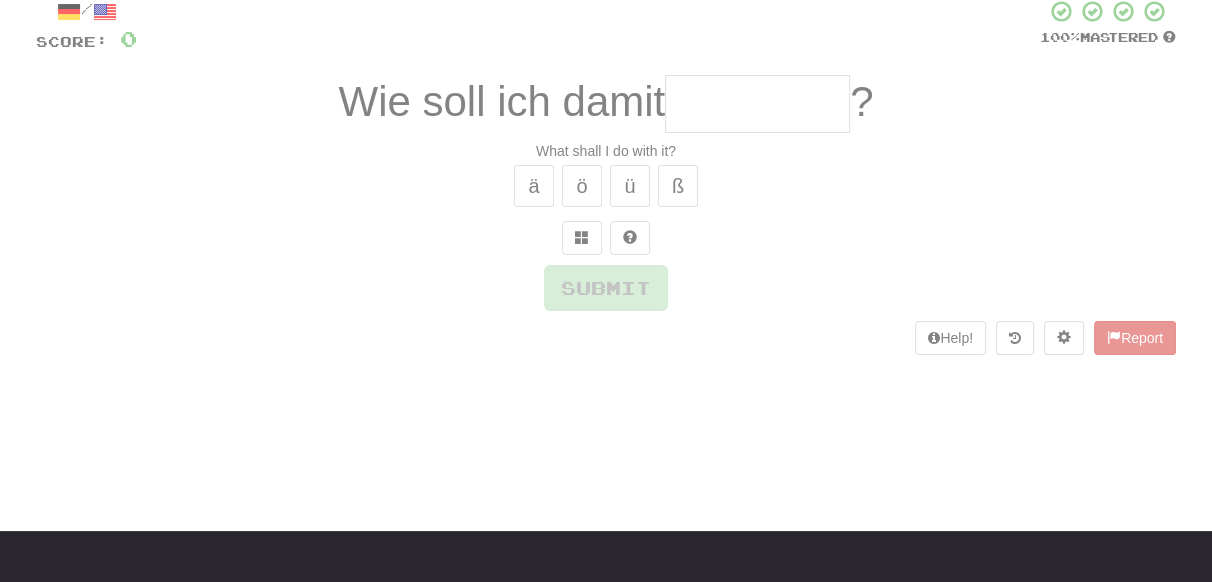 scroll, scrollTop: 16, scrollLeft: 0, axis: vertical 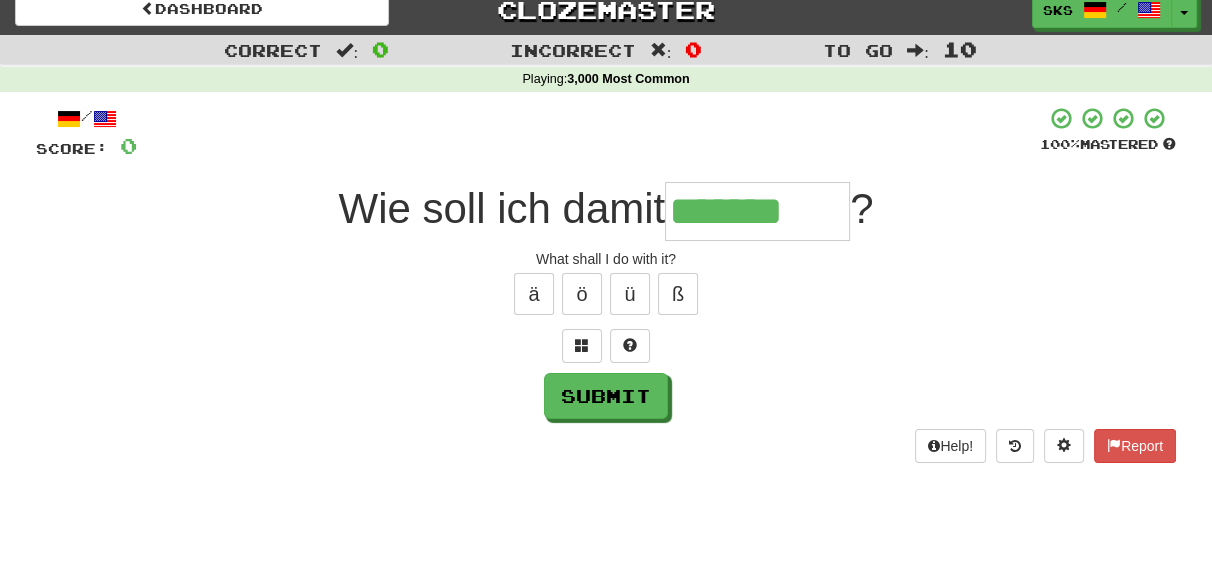 type on "*******" 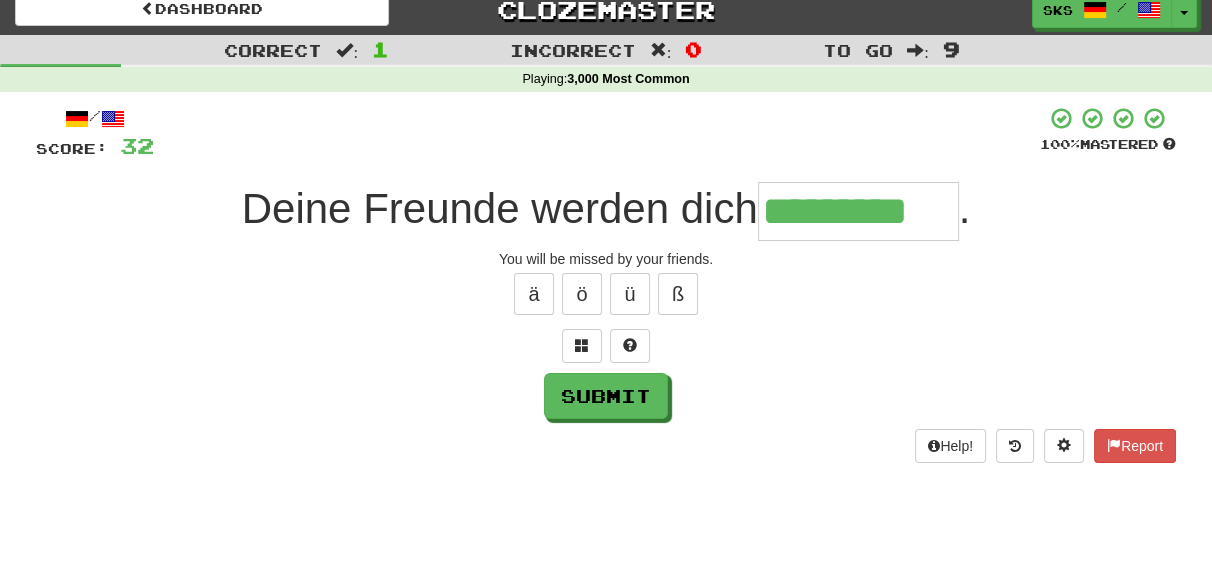 type on "*********" 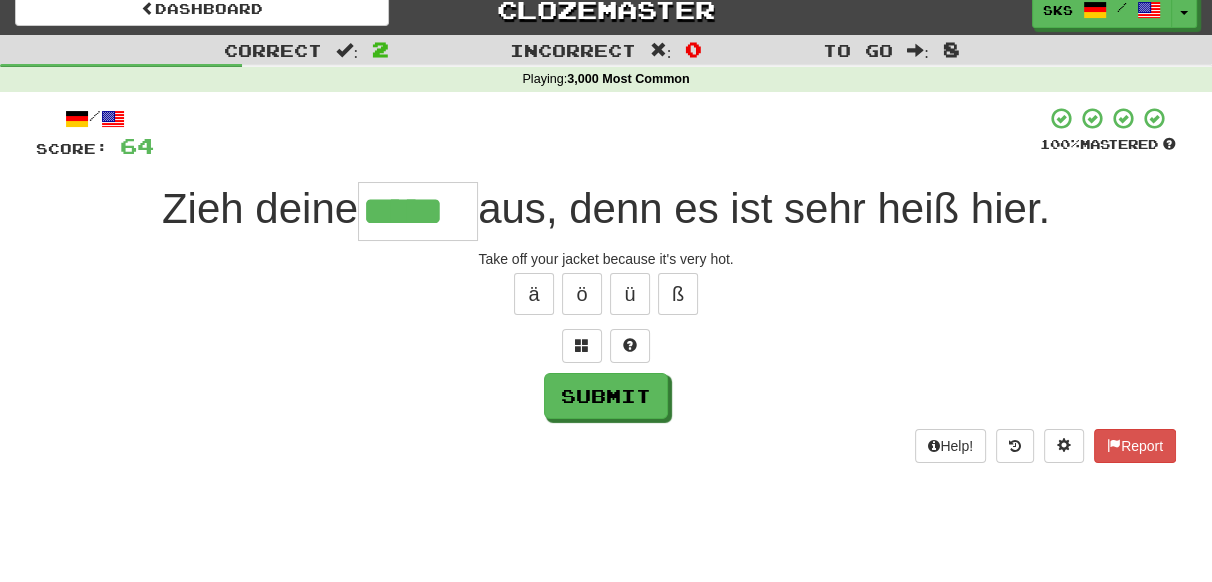 type on "*****" 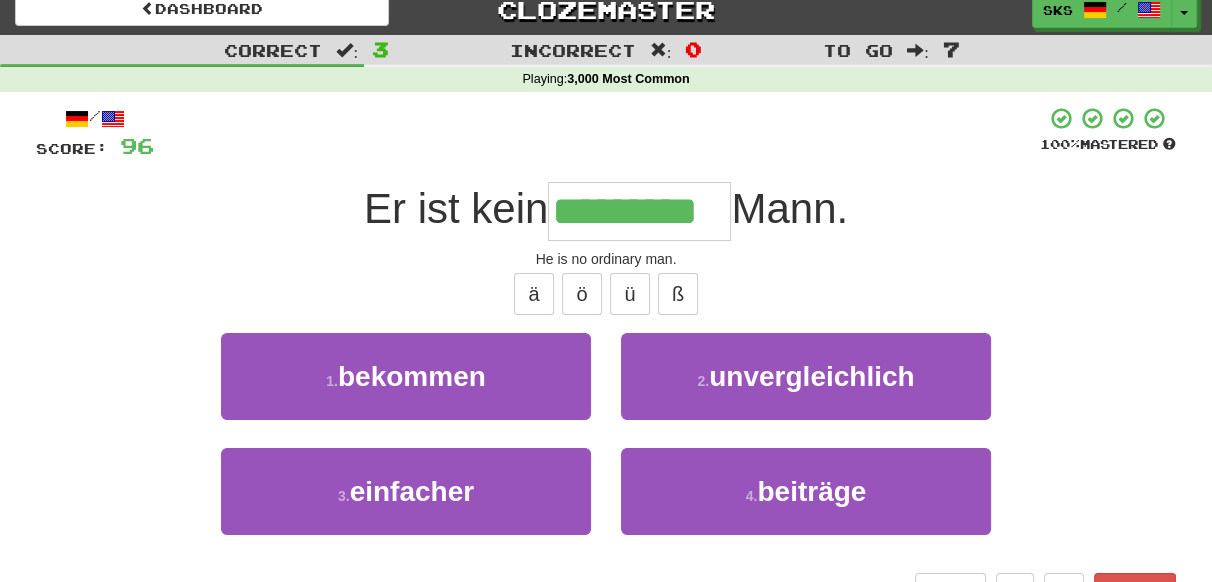 type on "*********" 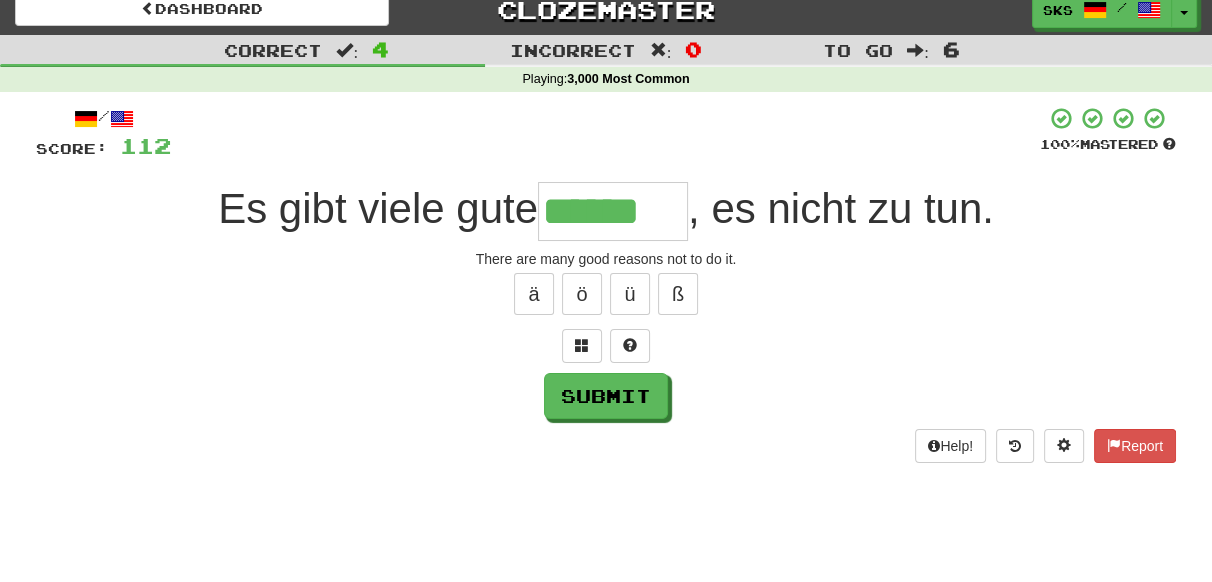 type on "******" 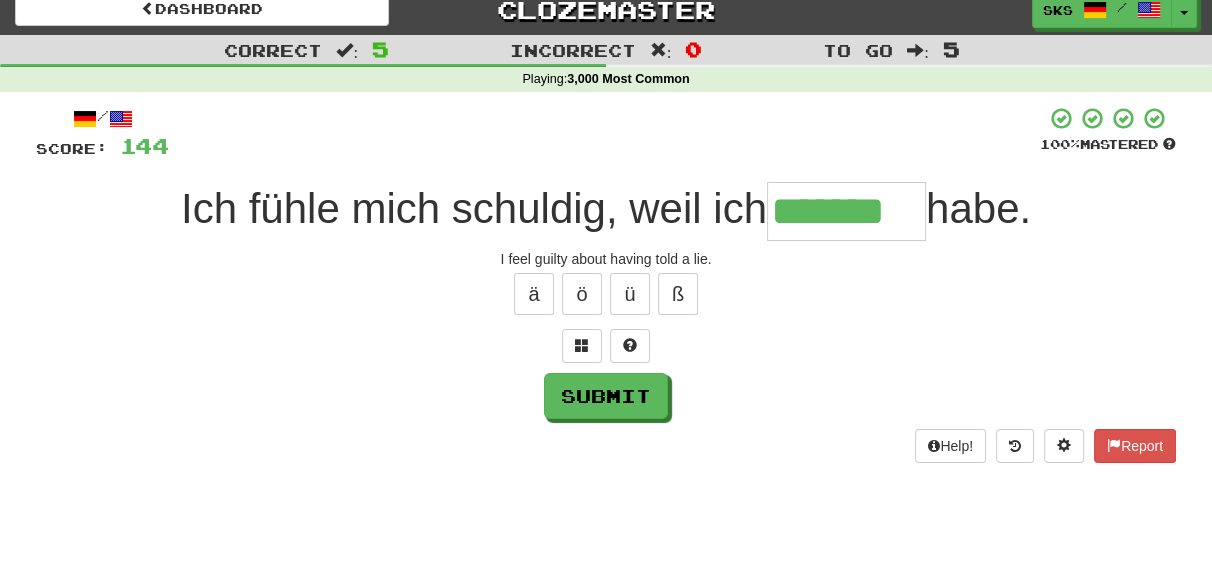 type on "*******" 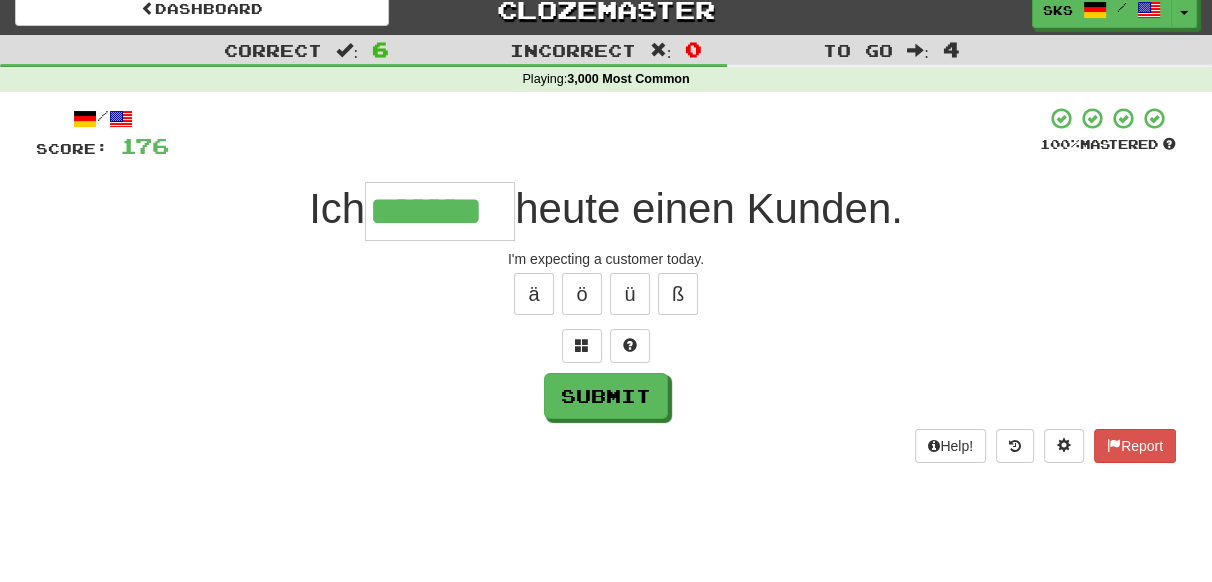type on "*******" 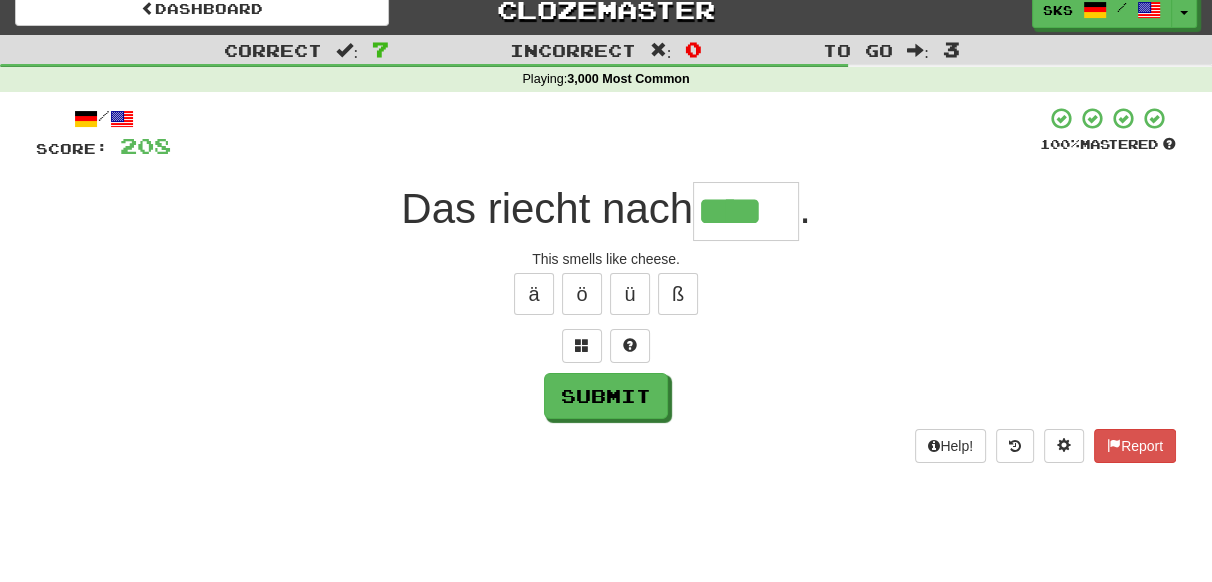 type on "****" 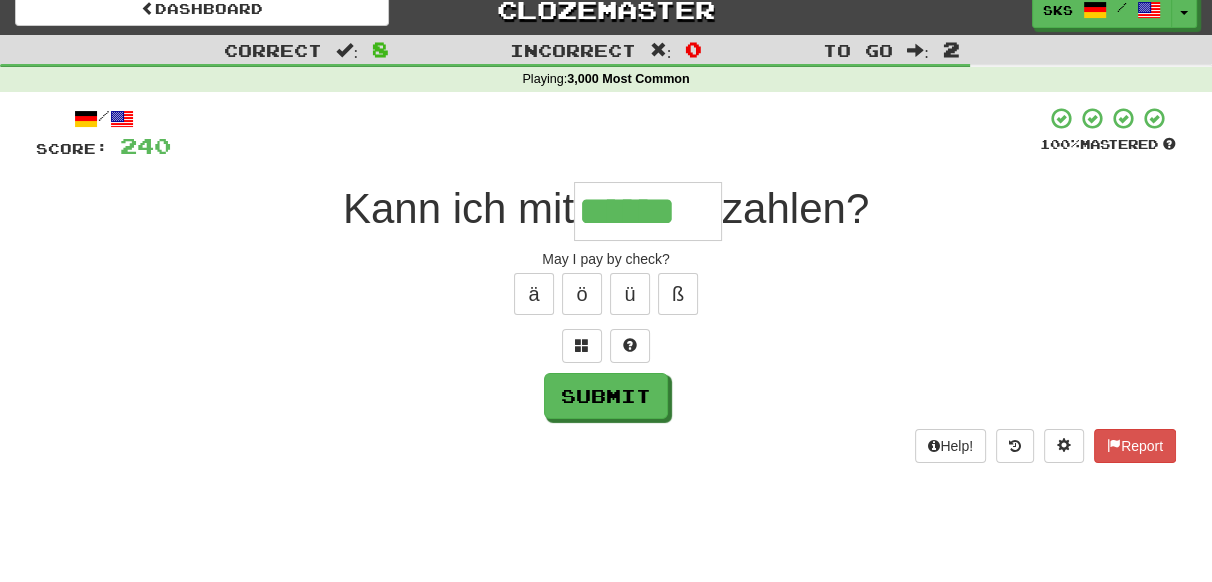 type on "******" 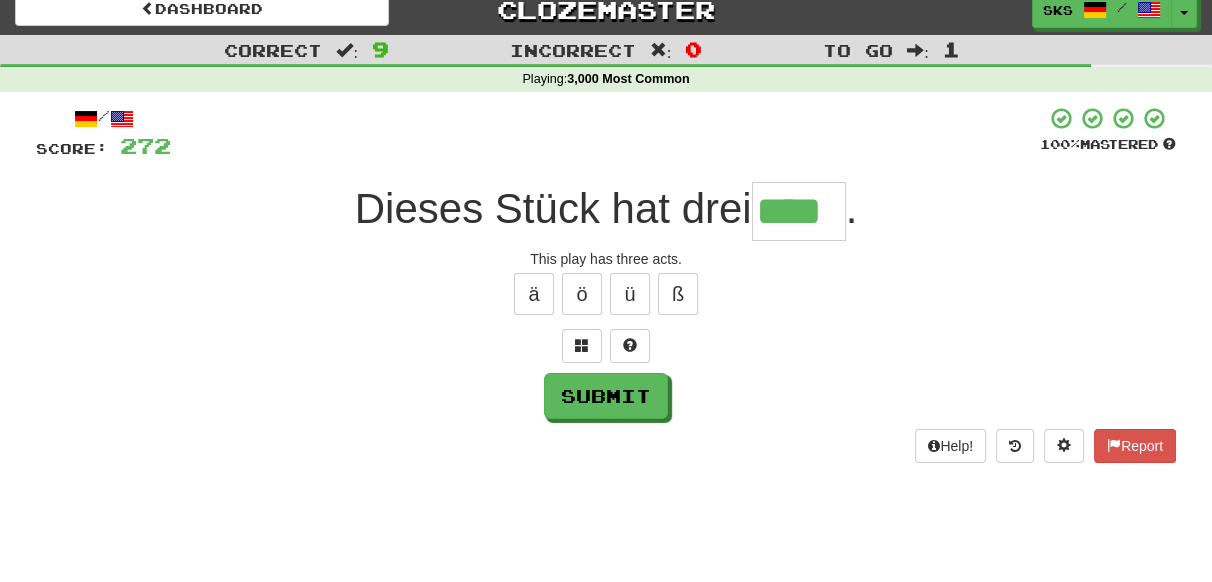 type on "****" 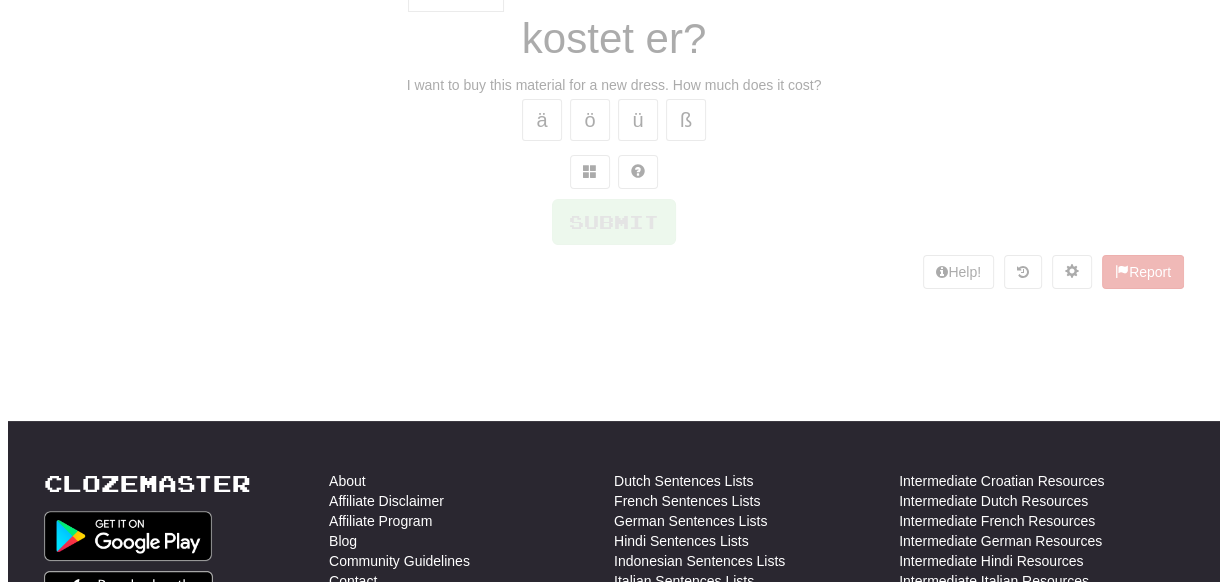 scroll, scrollTop: 6, scrollLeft: 0, axis: vertical 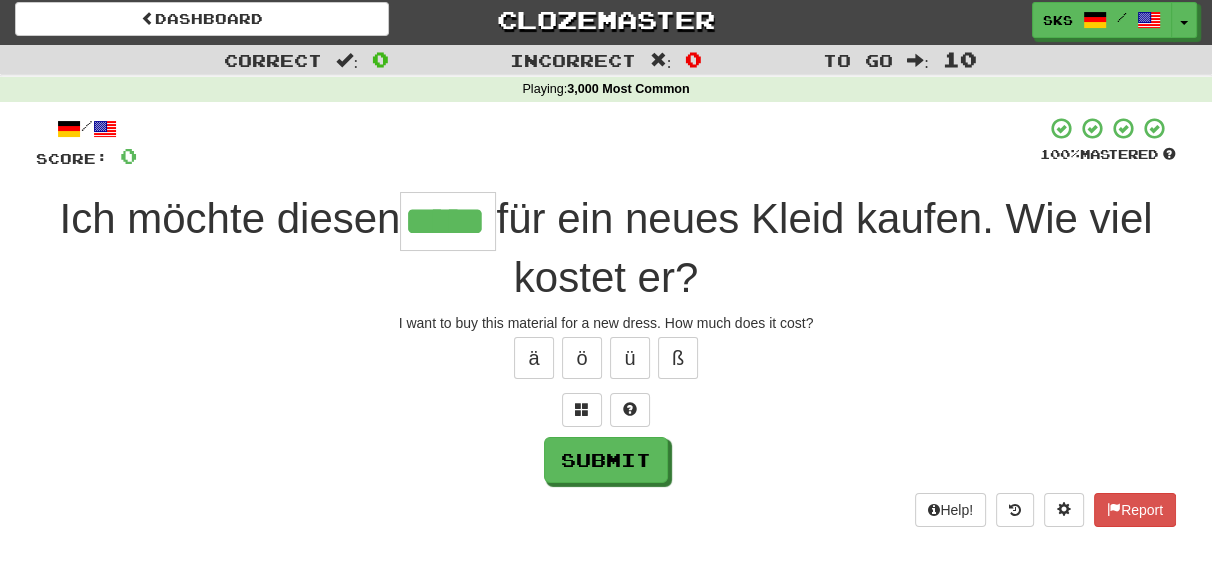 type on "*****" 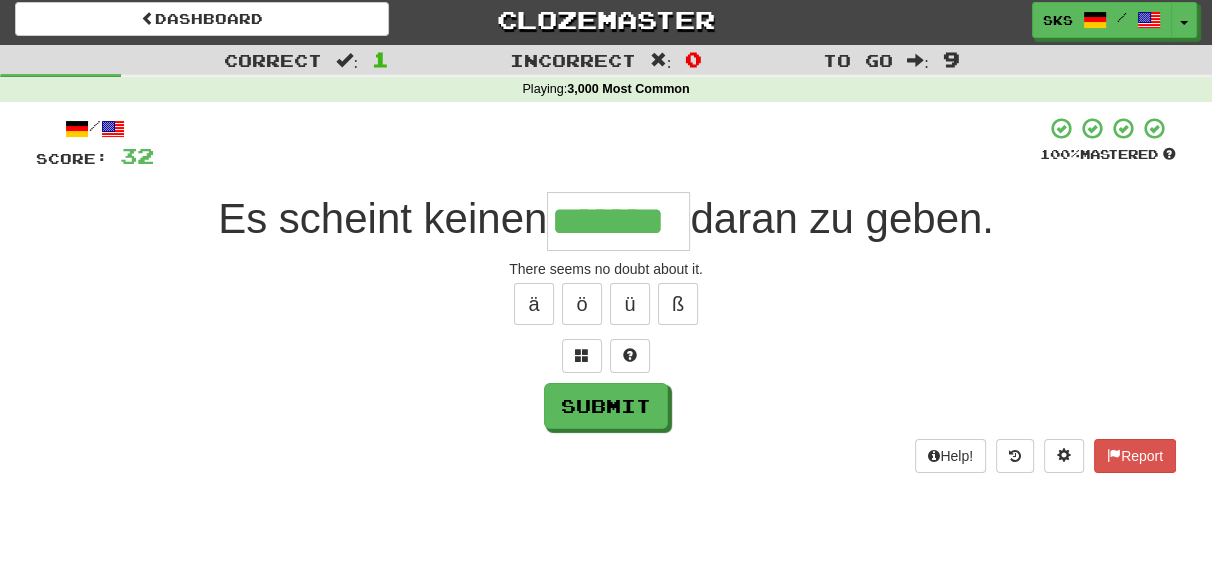 type on "*******" 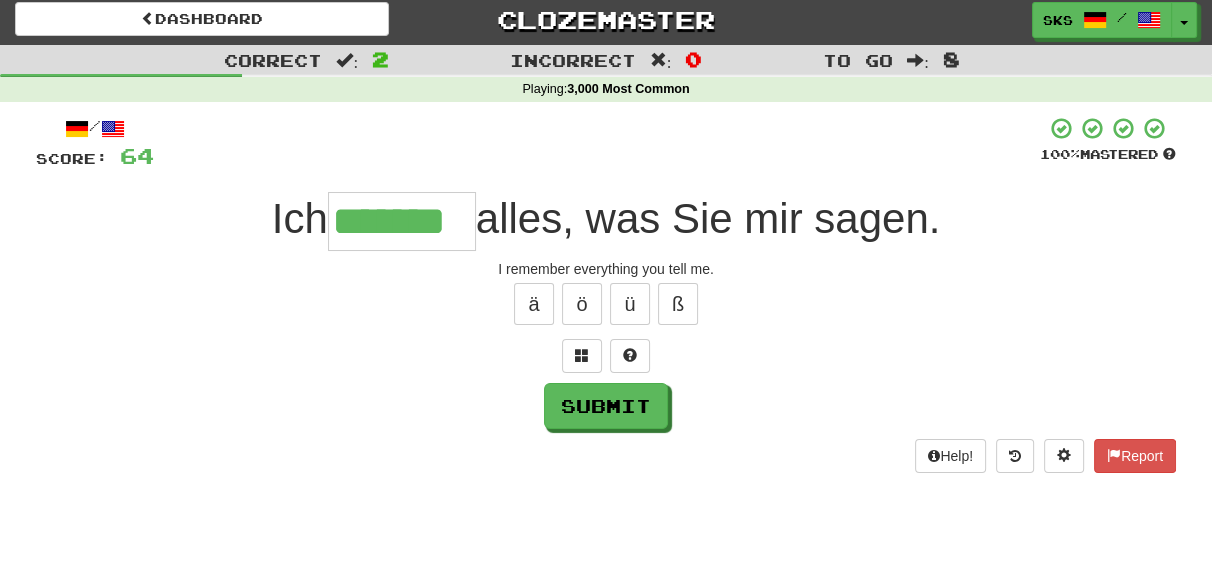 type on "*******" 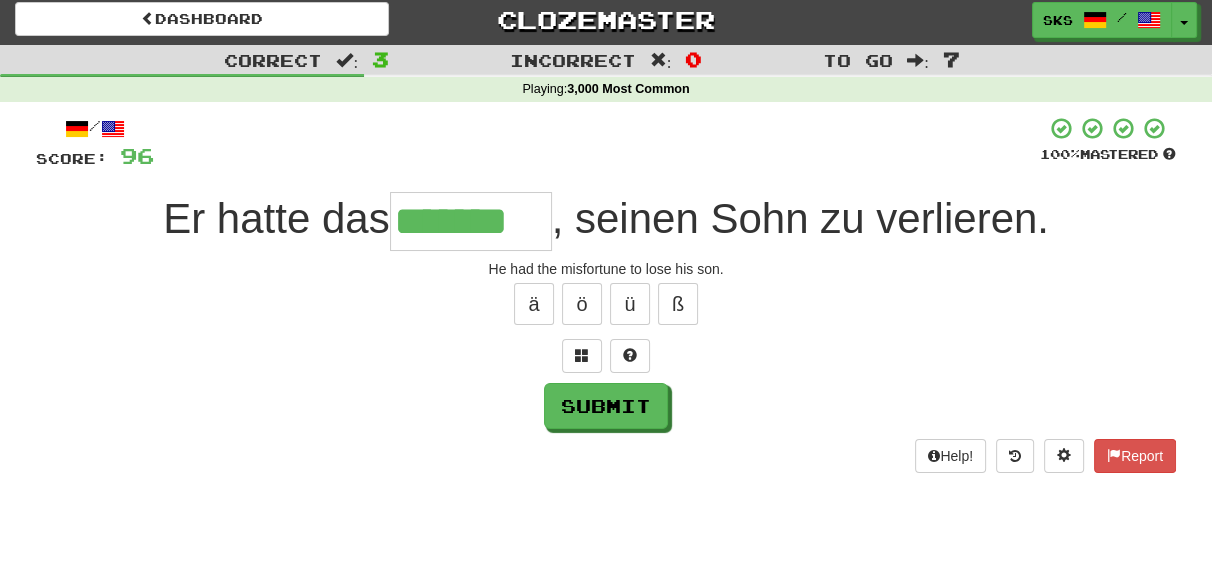 type on "*******" 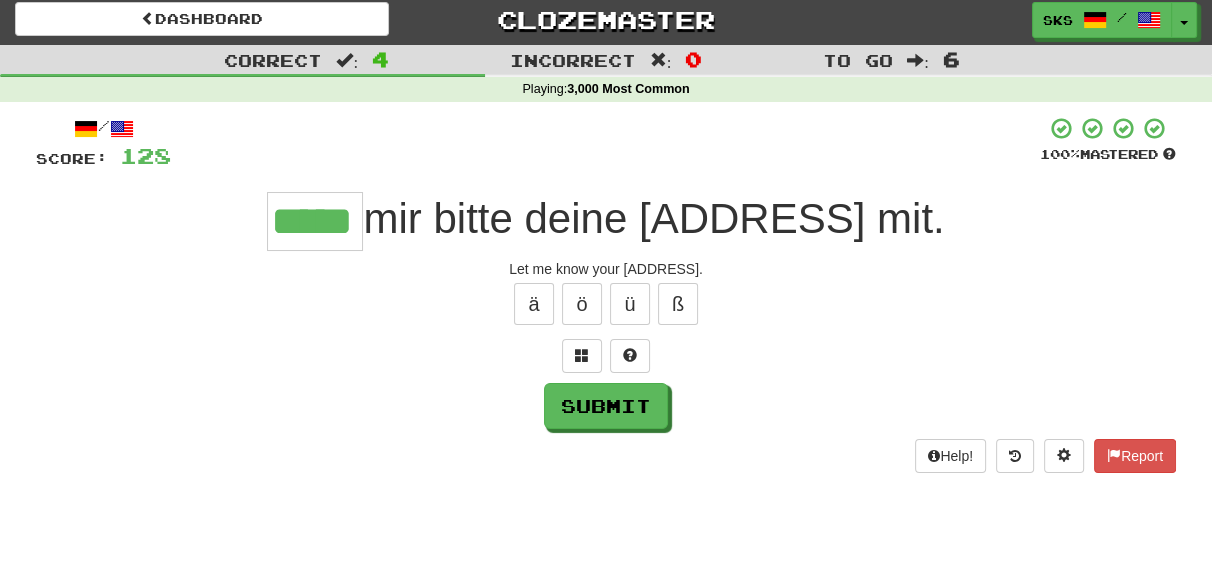 type on "*****" 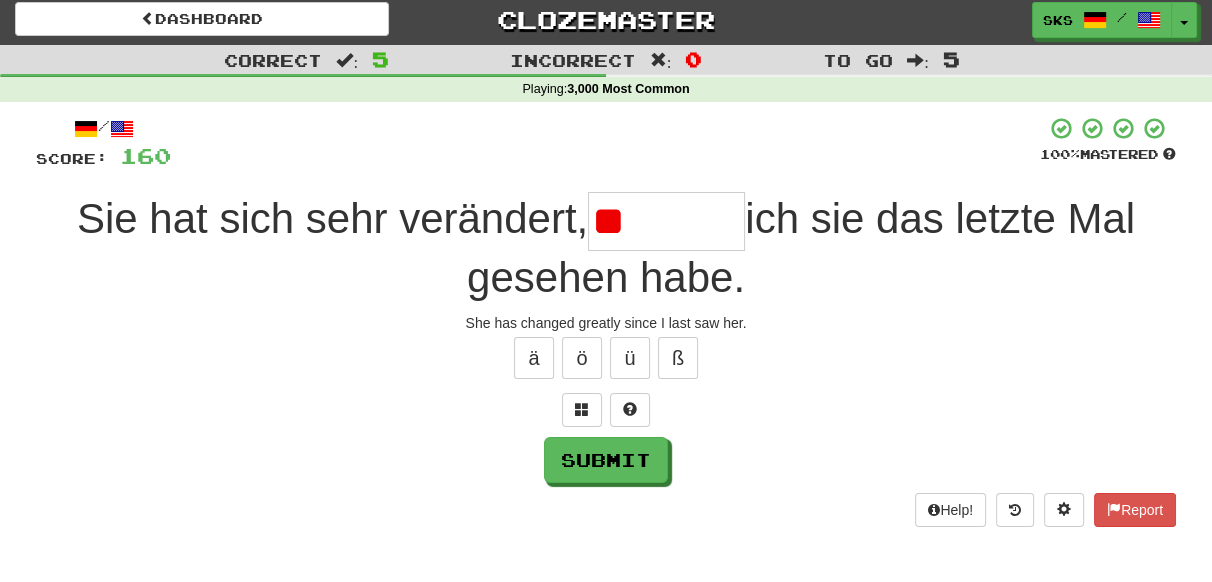 type on "*" 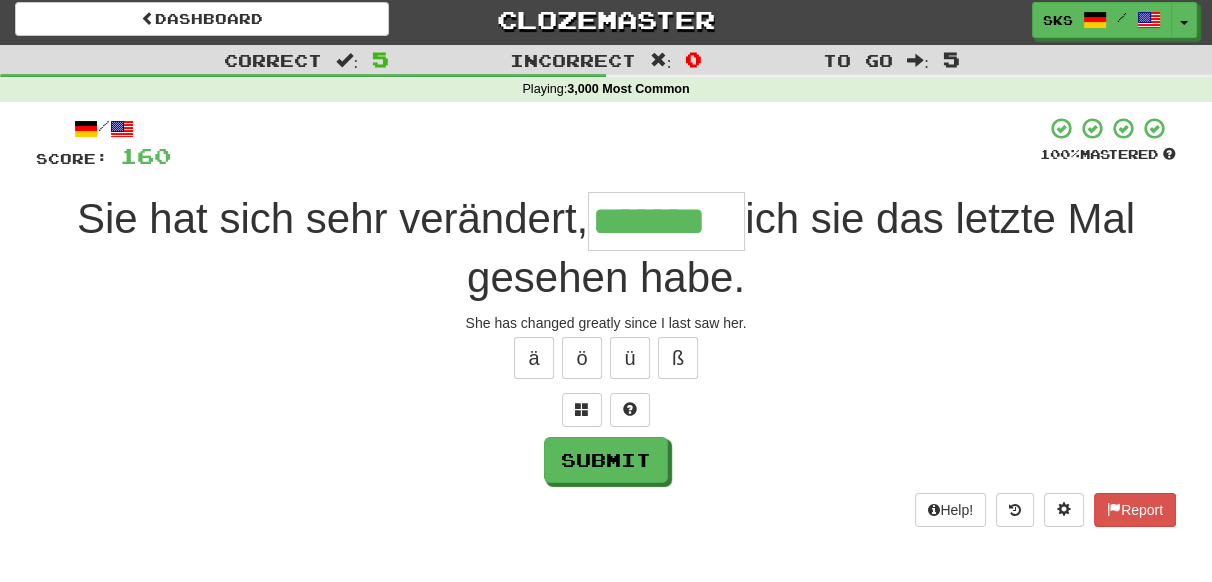 type on "*******" 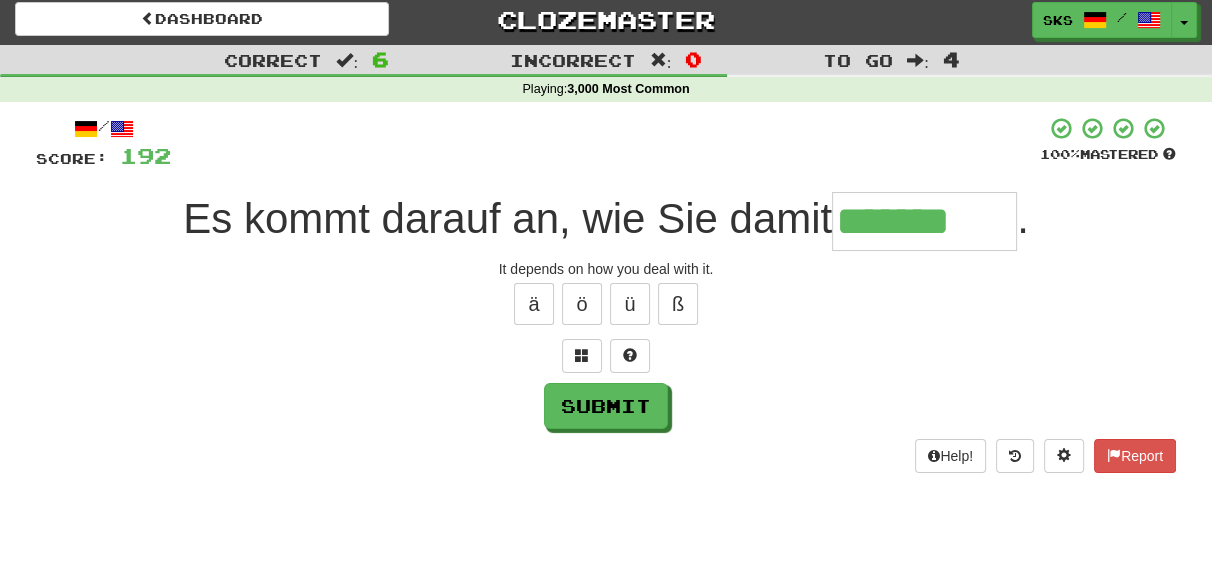 type on "*******" 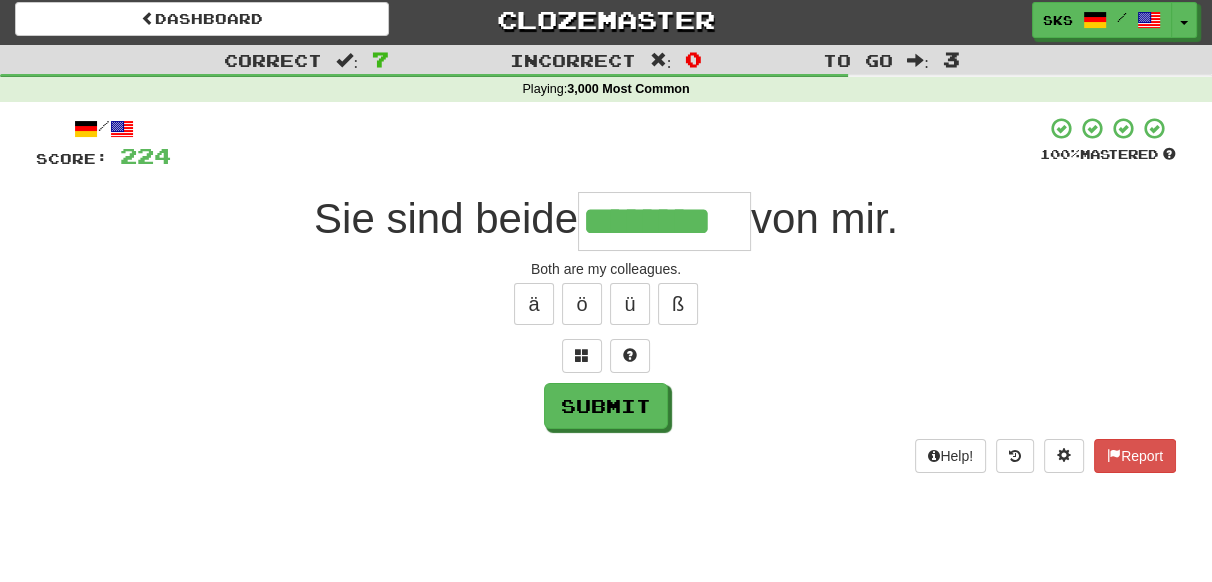 type on "********" 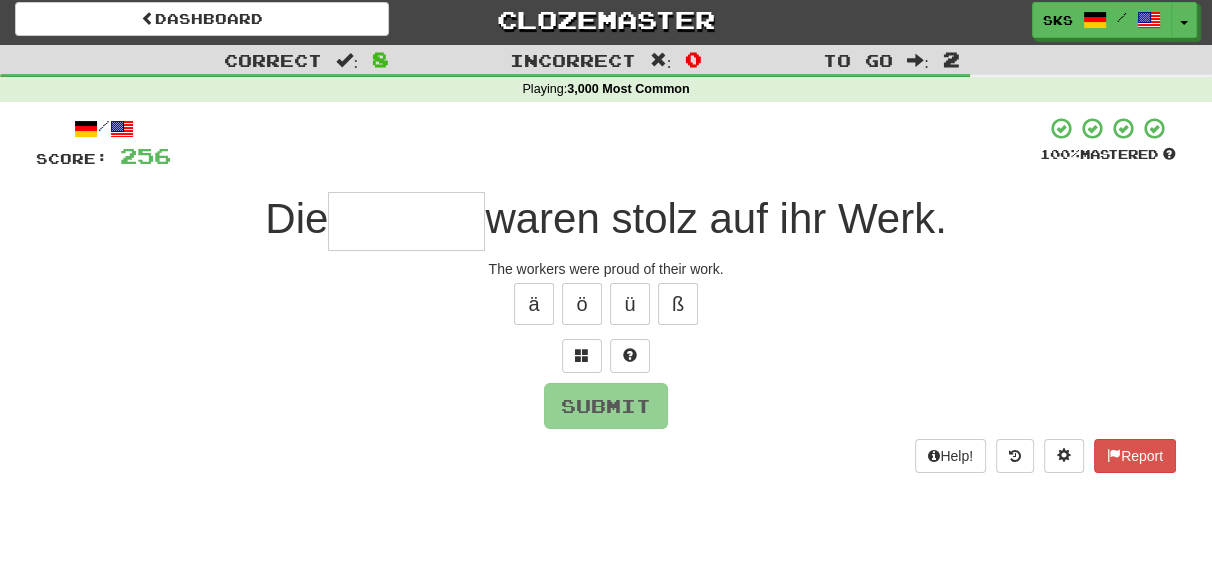 type on "*" 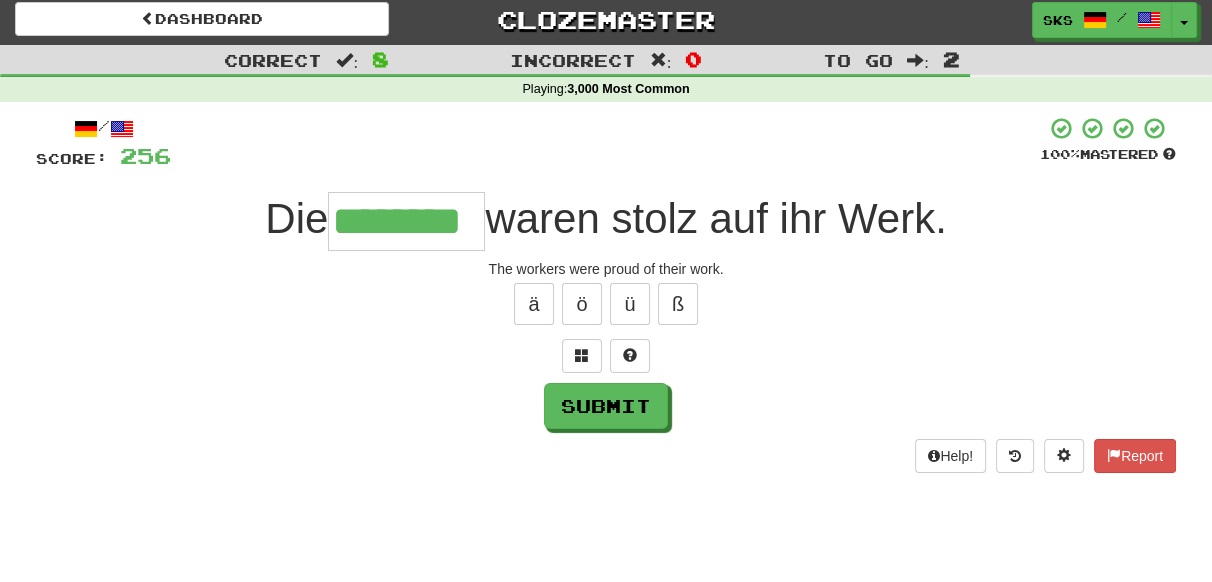 type on "********" 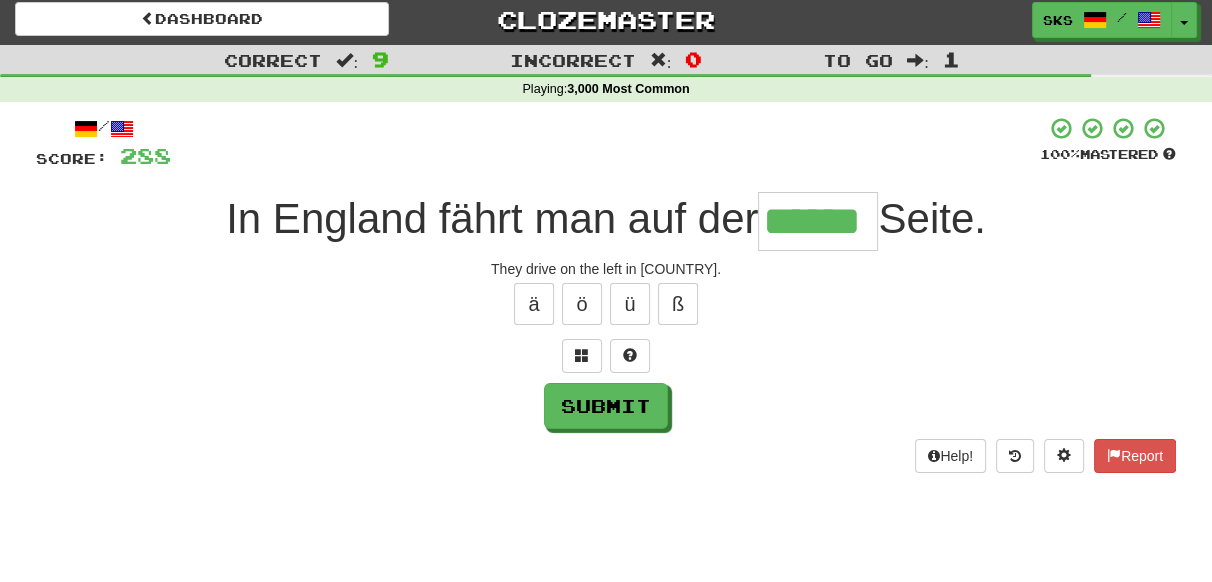 type on "******" 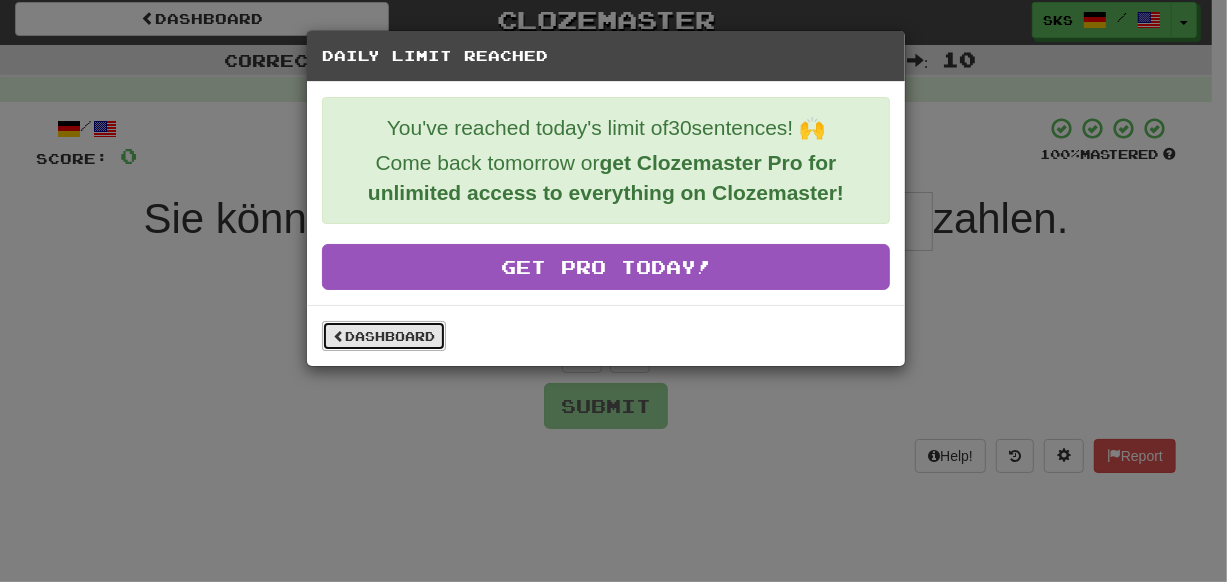 click on "Dashboard" at bounding box center [384, 336] 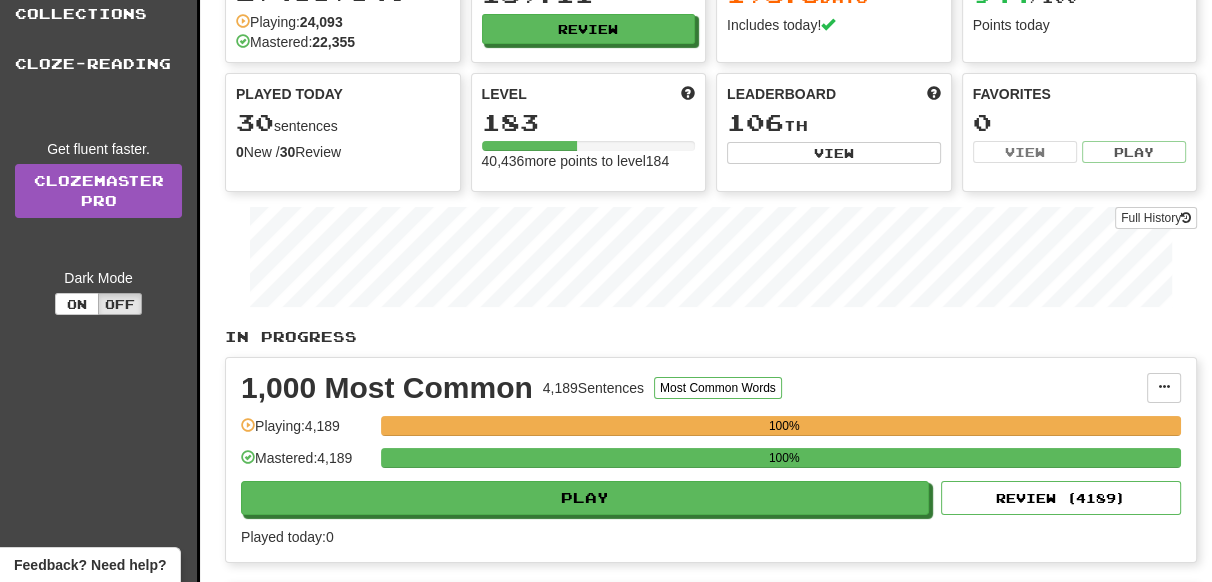 scroll, scrollTop: 0, scrollLeft: 0, axis: both 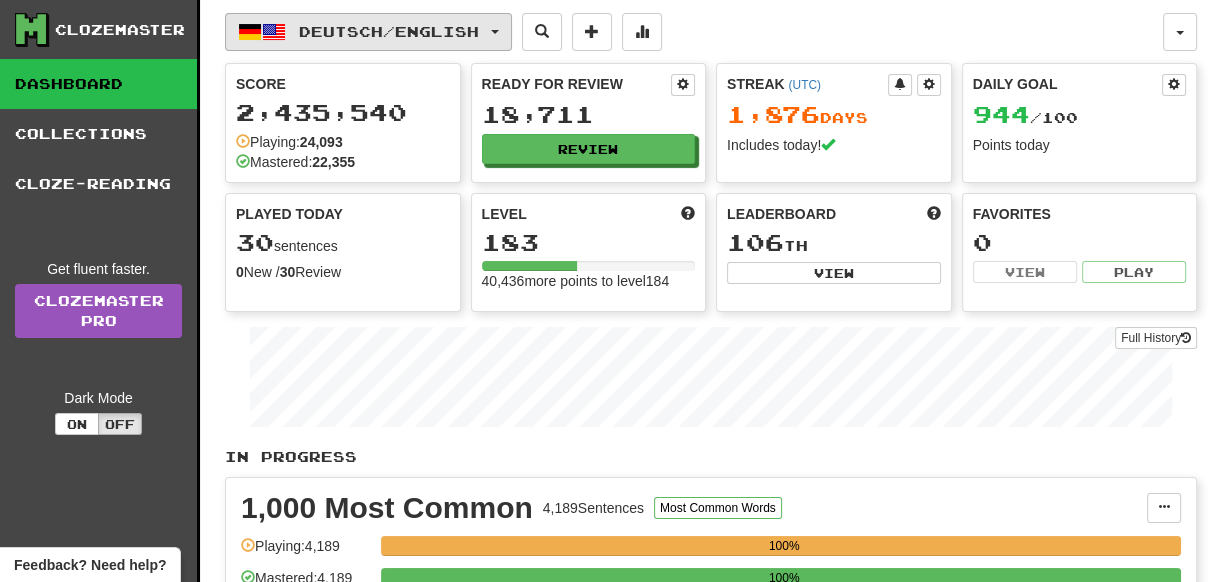 click on "Deutsch  /  English" at bounding box center [389, 31] 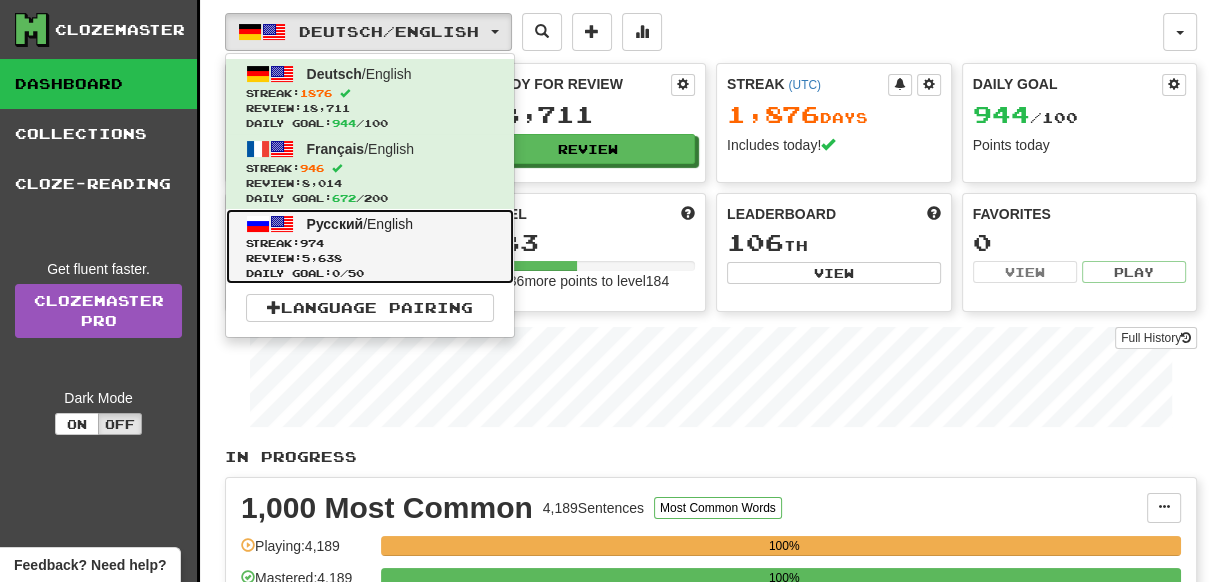 click on "Review:  5,638" at bounding box center (370, 258) 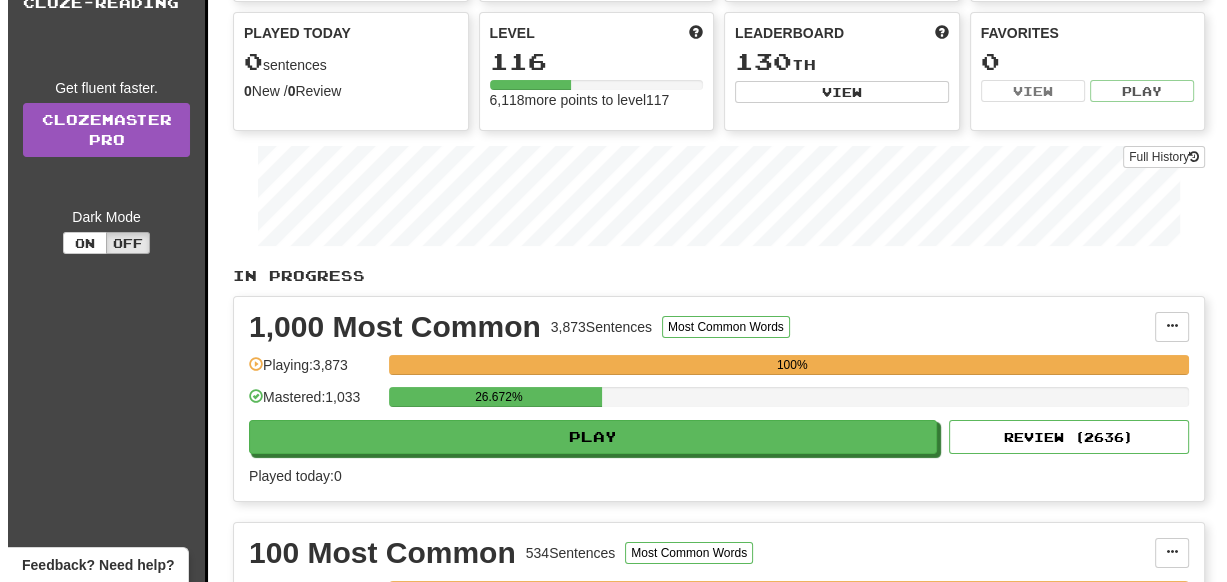scroll, scrollTop: 272, scrollLeft: 0, axis: vertical 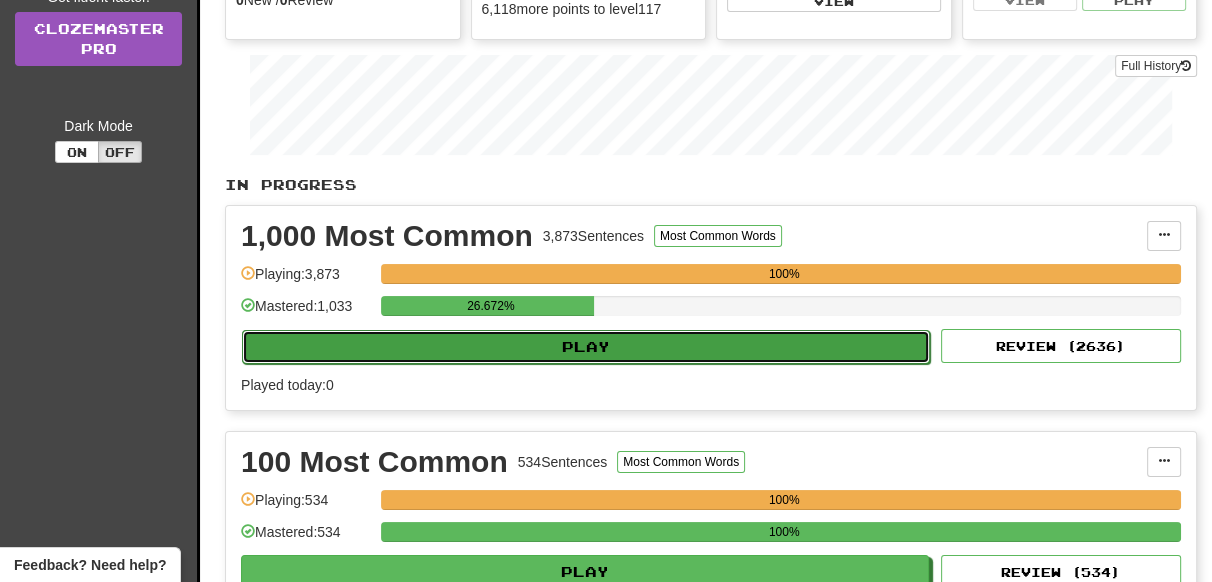 click on "Play" at bounding box center (586, 347) 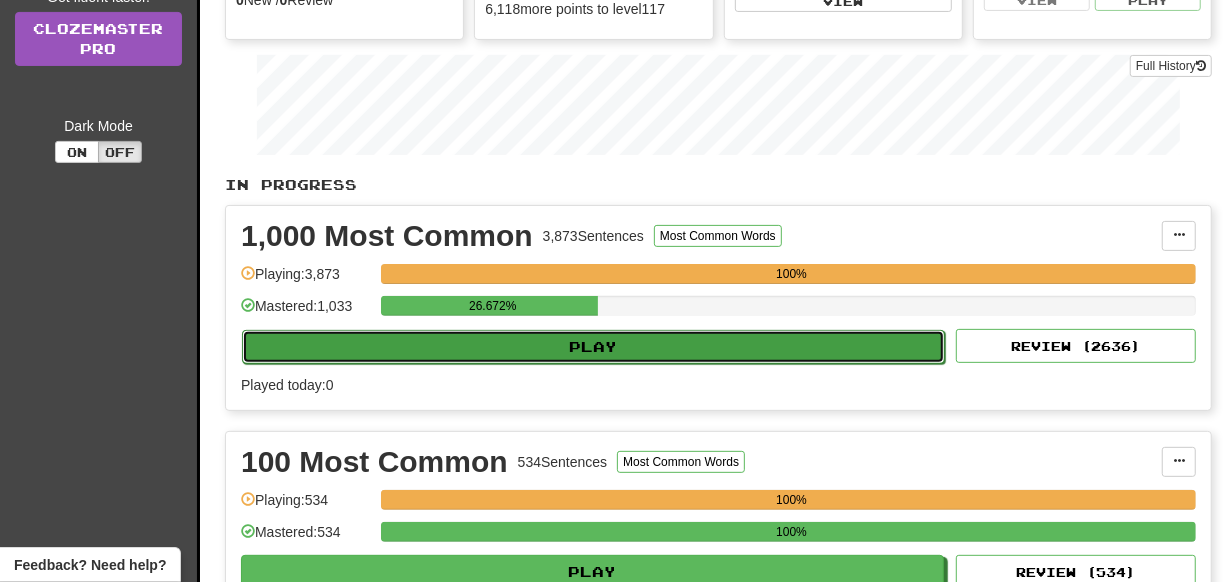 select on "**" 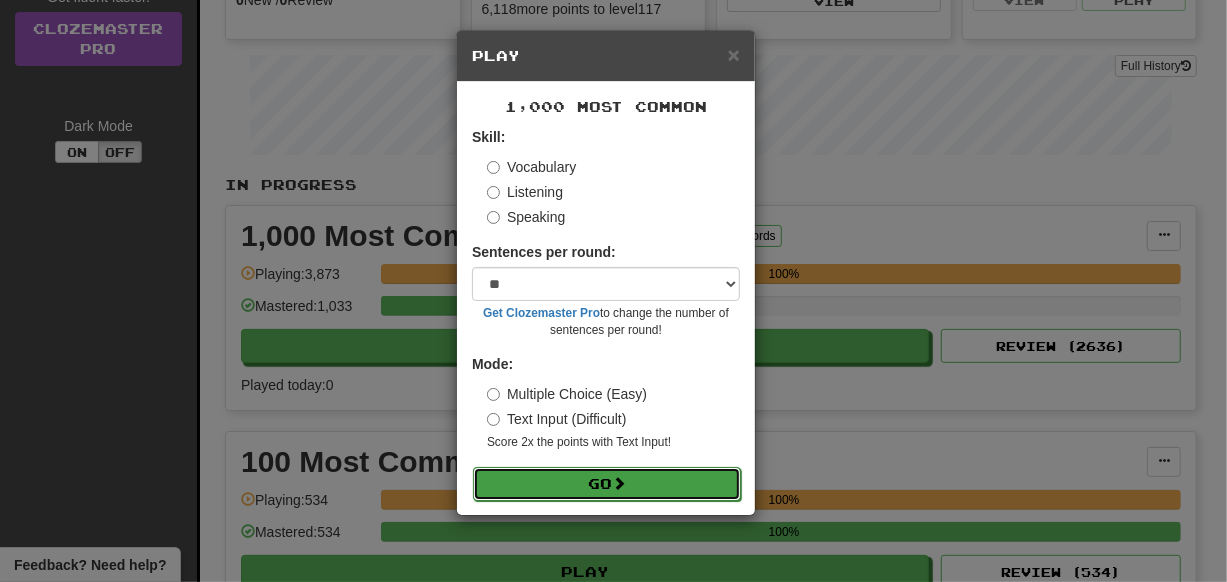 click on "Go" at bounding box center (607, 484) 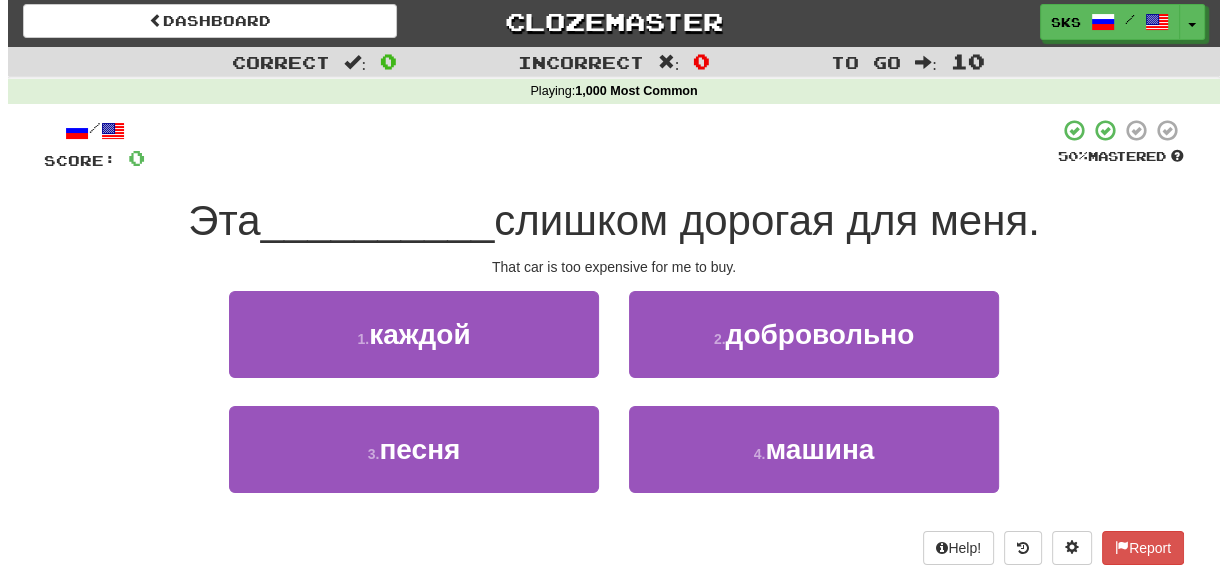 scroll, scrollTop: 0, scrollLeft: 0, axis: both 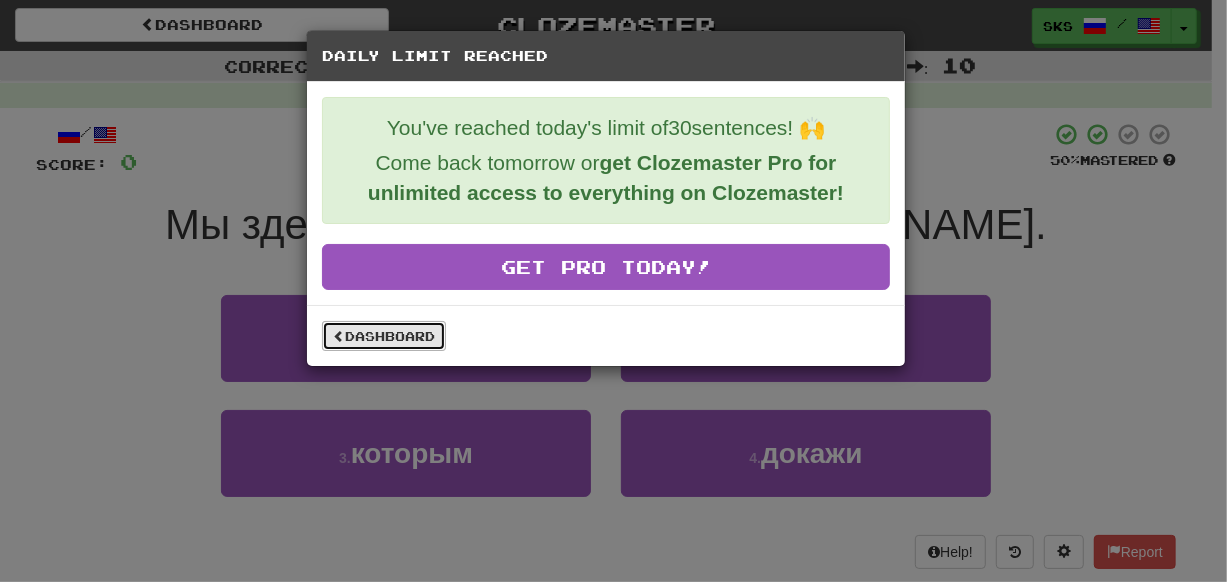click on "Dashboard" at bounding box center (384, 336) 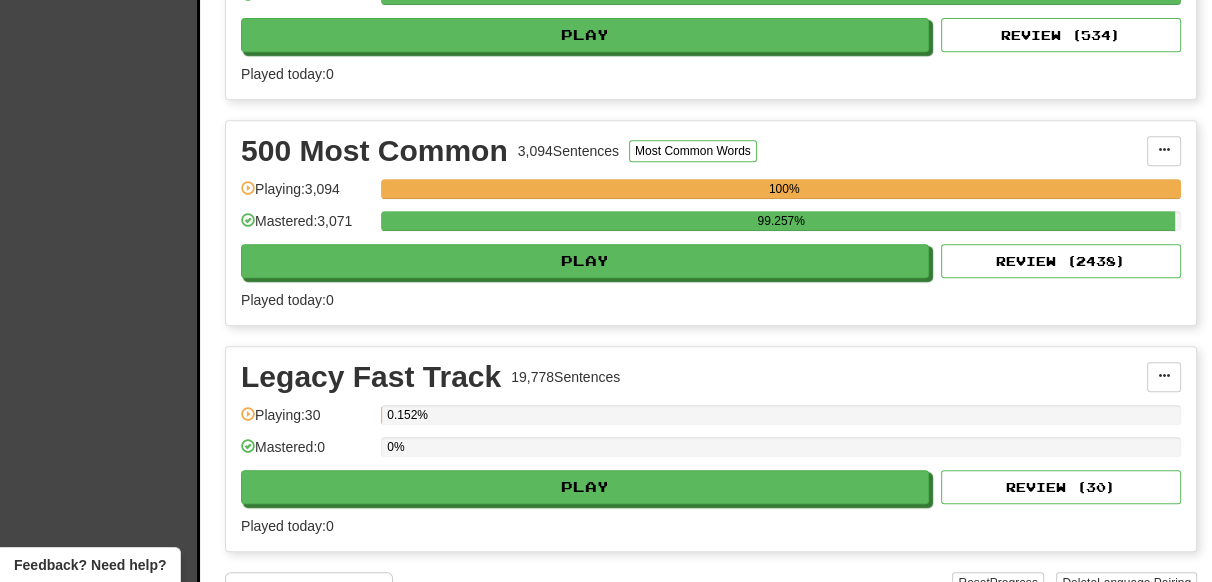 scroll, scrollTop: 818, scrollLeft: 0, axis: vertical 